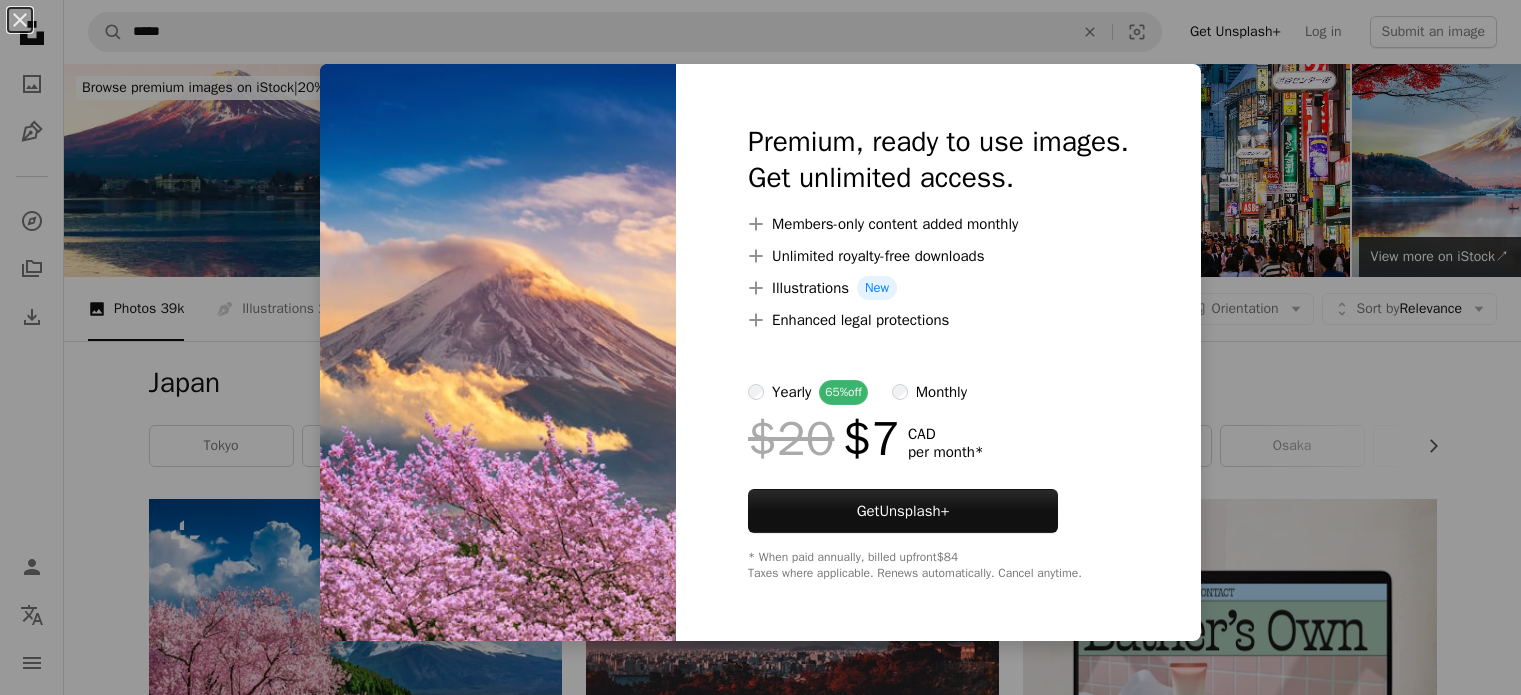 scroll, scrollTop: 500, scrollLeft: 0, axis: vertical 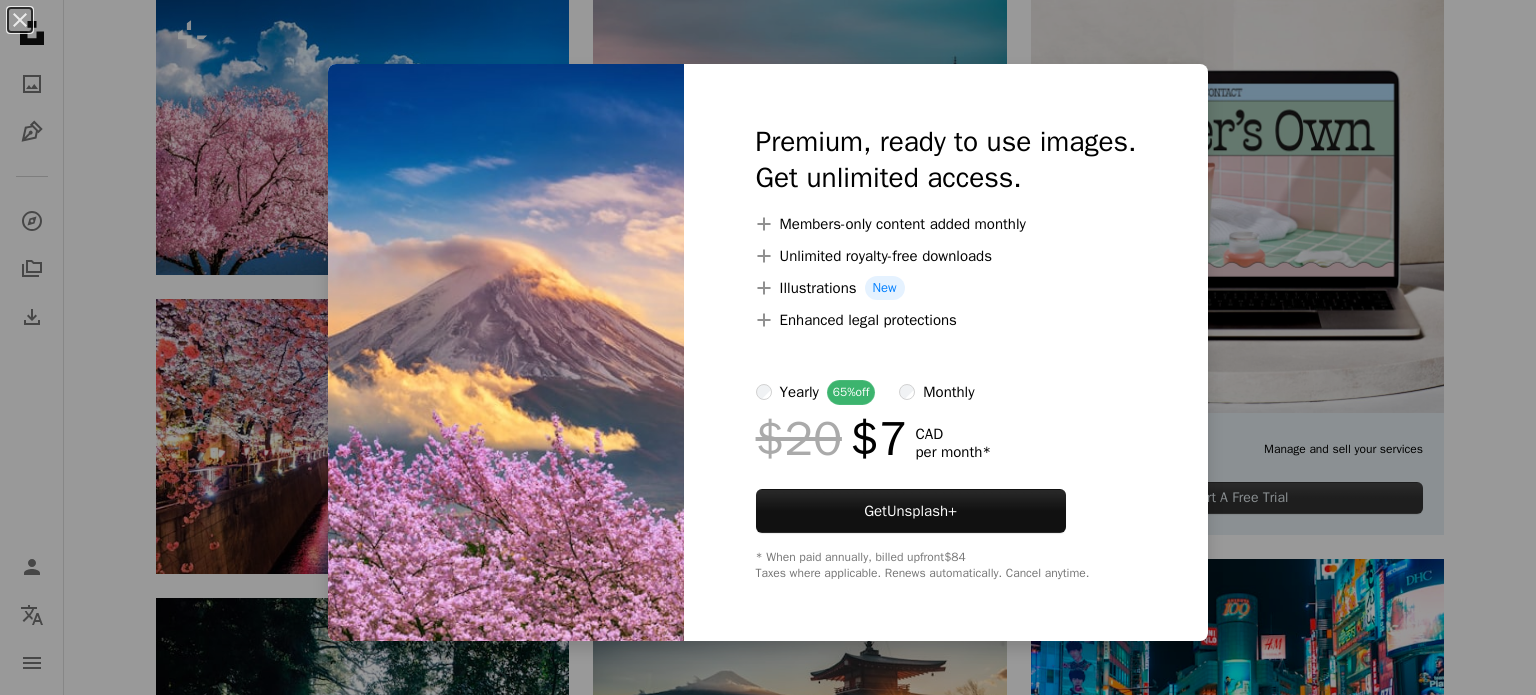 click at bounding box center (506, 352) 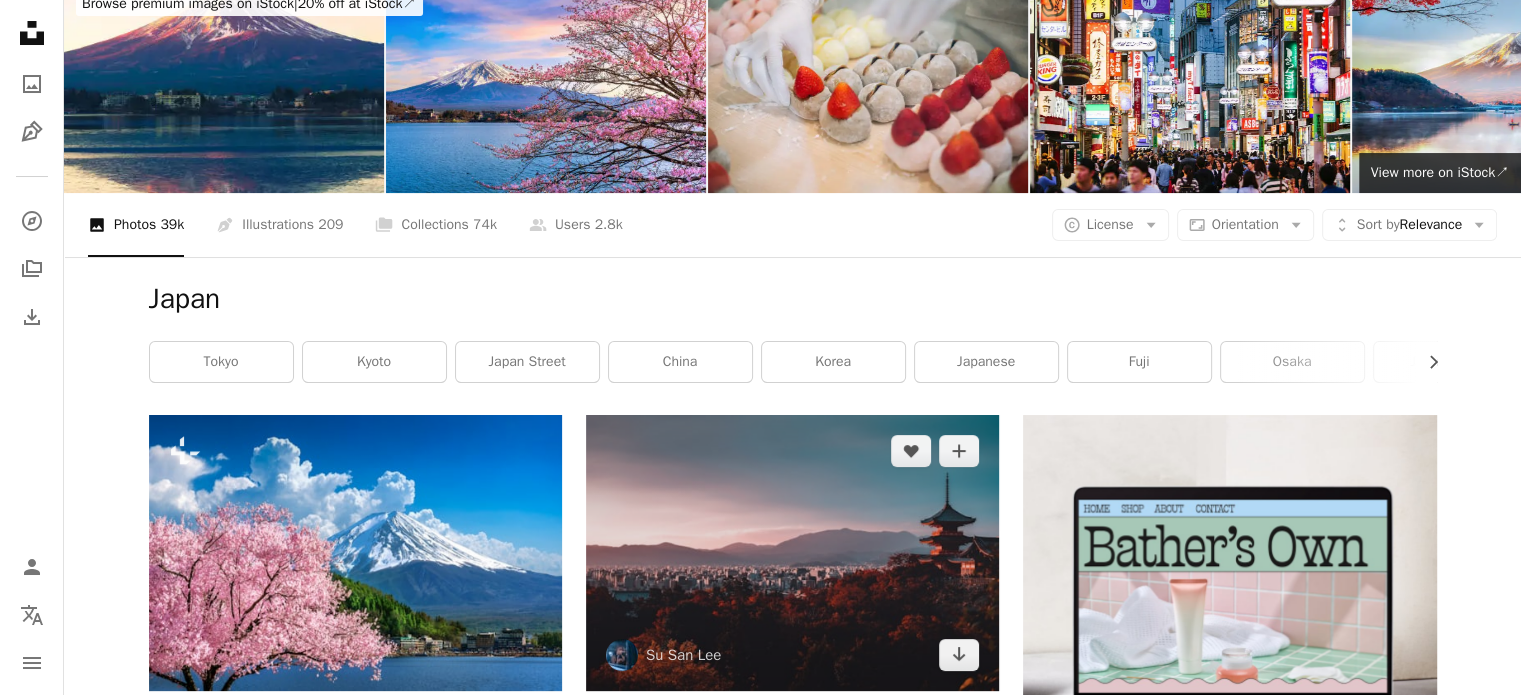 scroll, scrollTop: 0, scrollLeft: 0, axis: both 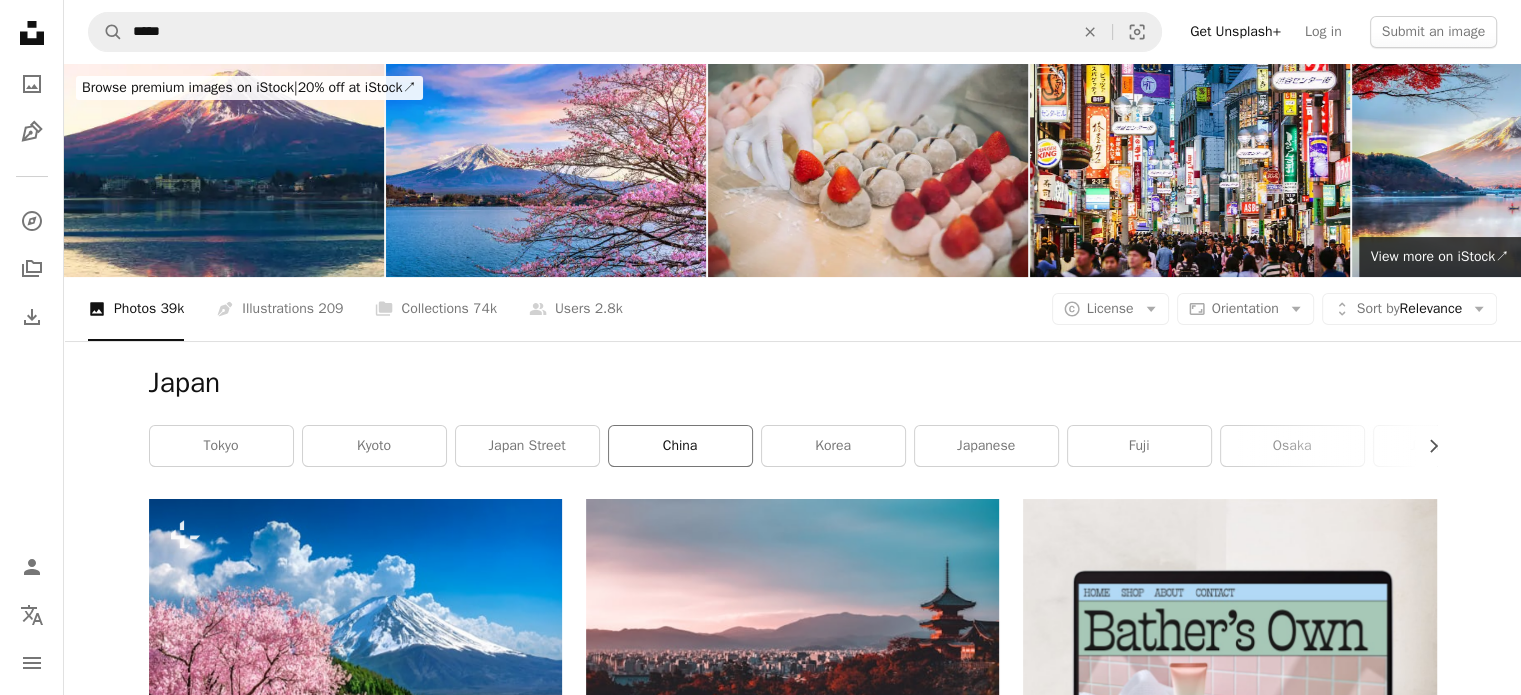 click on "china" at bounding box center [680, 446] 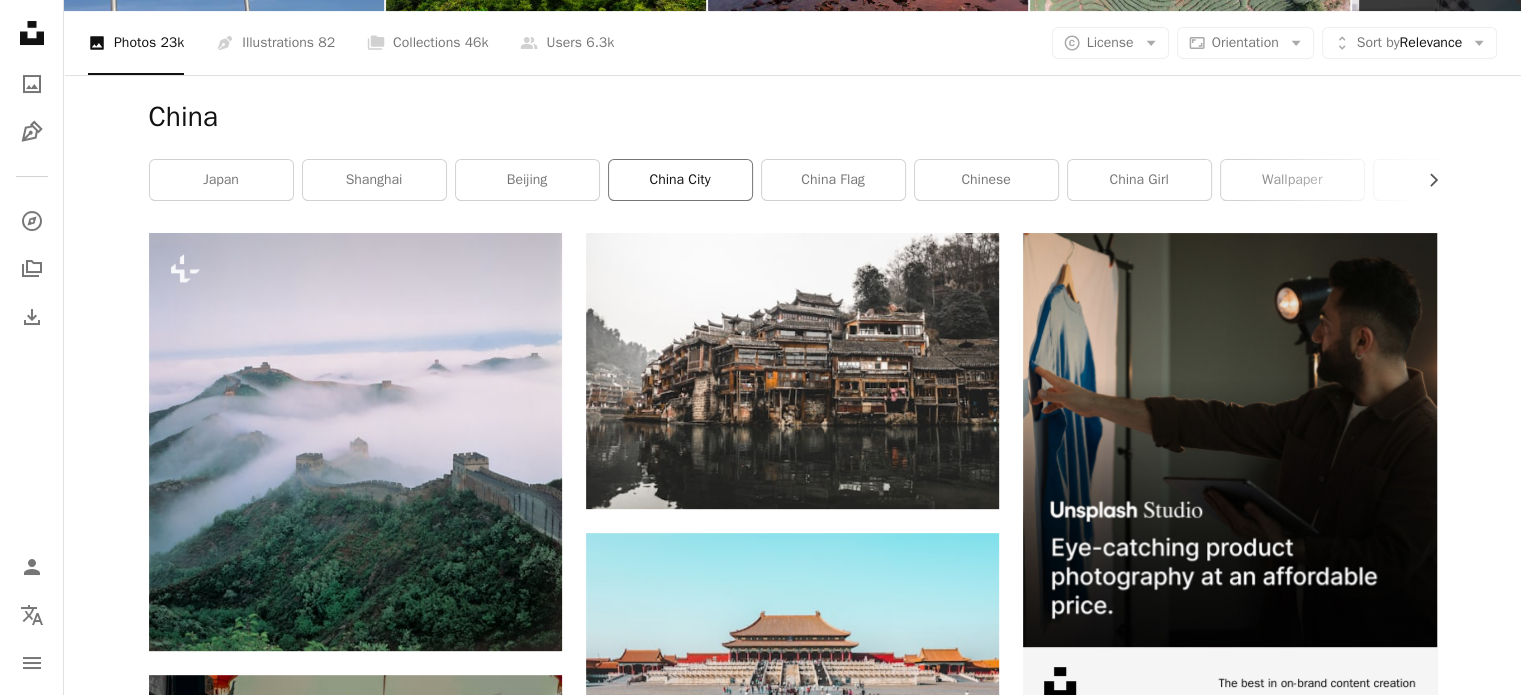 scroll, scrollTop: 300, scrollLeft: 0, axis: vertical 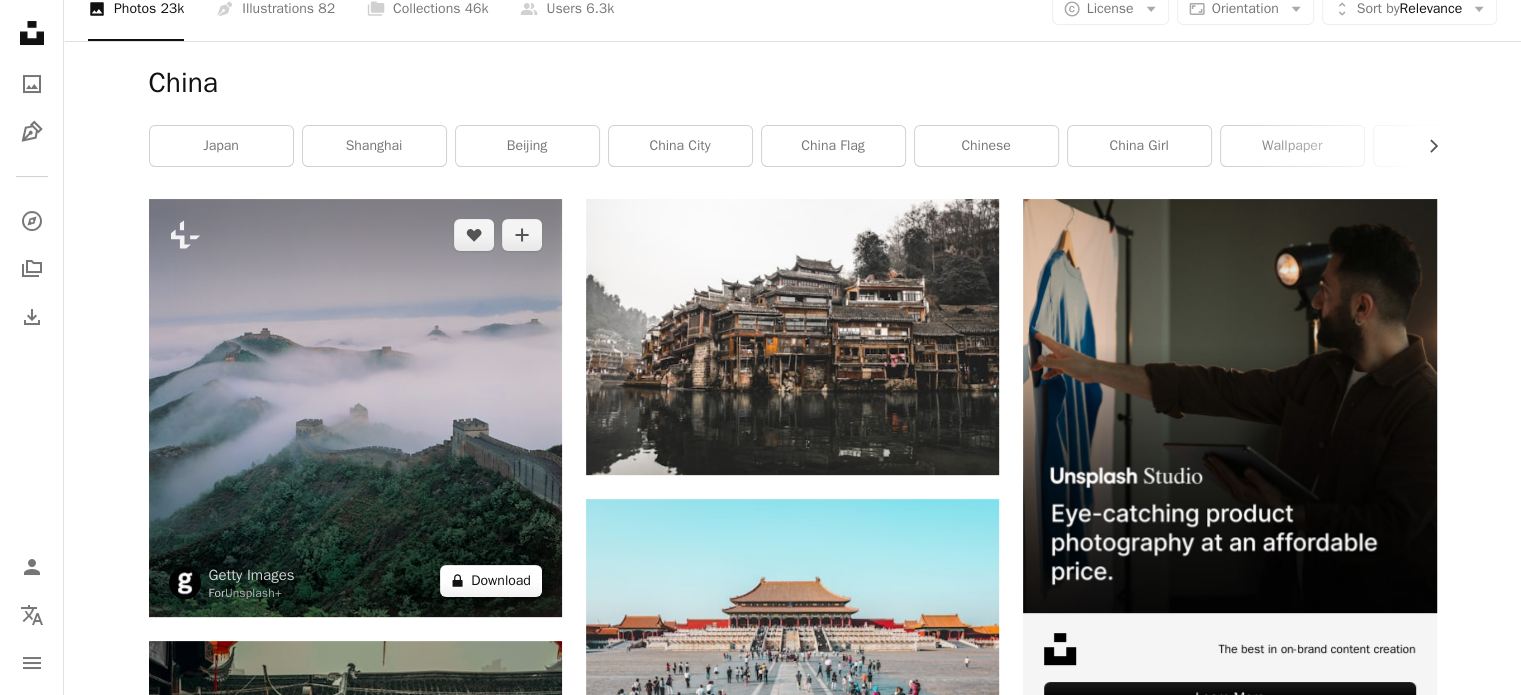 click on "A lock Download" at bounding box center [491, 581] 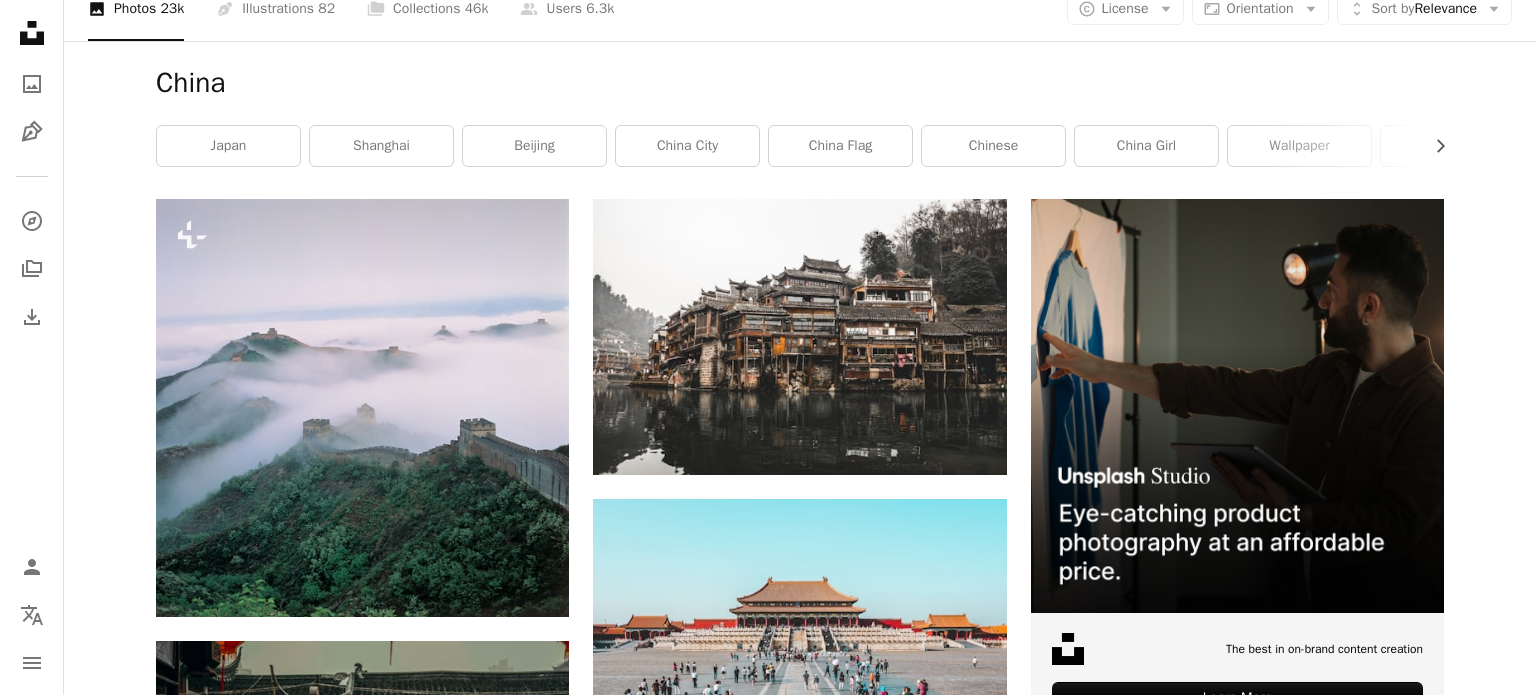 click on "An X shape Premium, ready to use images. Get unlimited access. A plus sign Members-only content added monthly A plus sign Unlimited royalty-free downloads A plus sign Illustrations  New A plus sign Enhanced legal protections yearly 65%  off monthly $20   $7 CAD per month * Get  Unsplash+ * When paid annually, billed upfront  $84 Taxes where applicable. Renews automatically. Cancel anytime." at bounding box center [768, 4230] 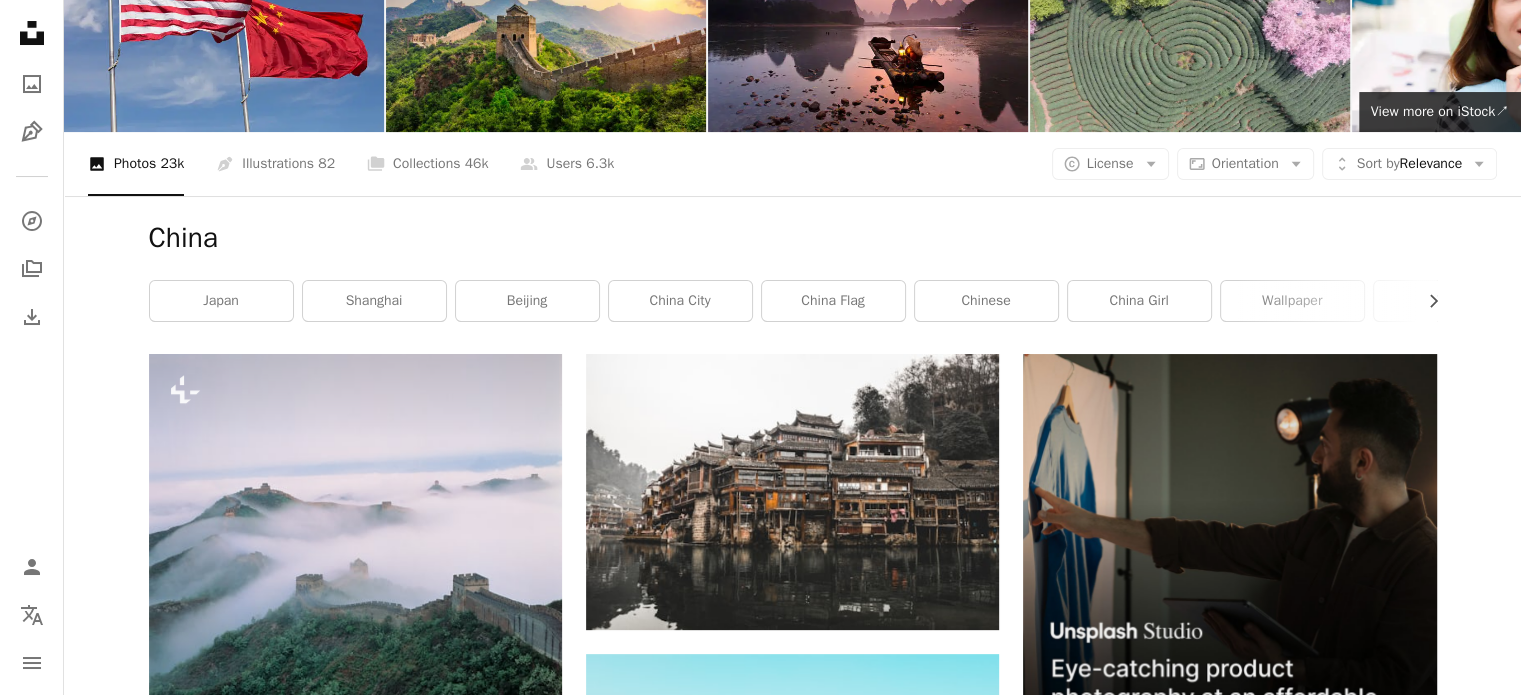 scroll, scrollTop: 0, scrollLeft: 0, axis: both 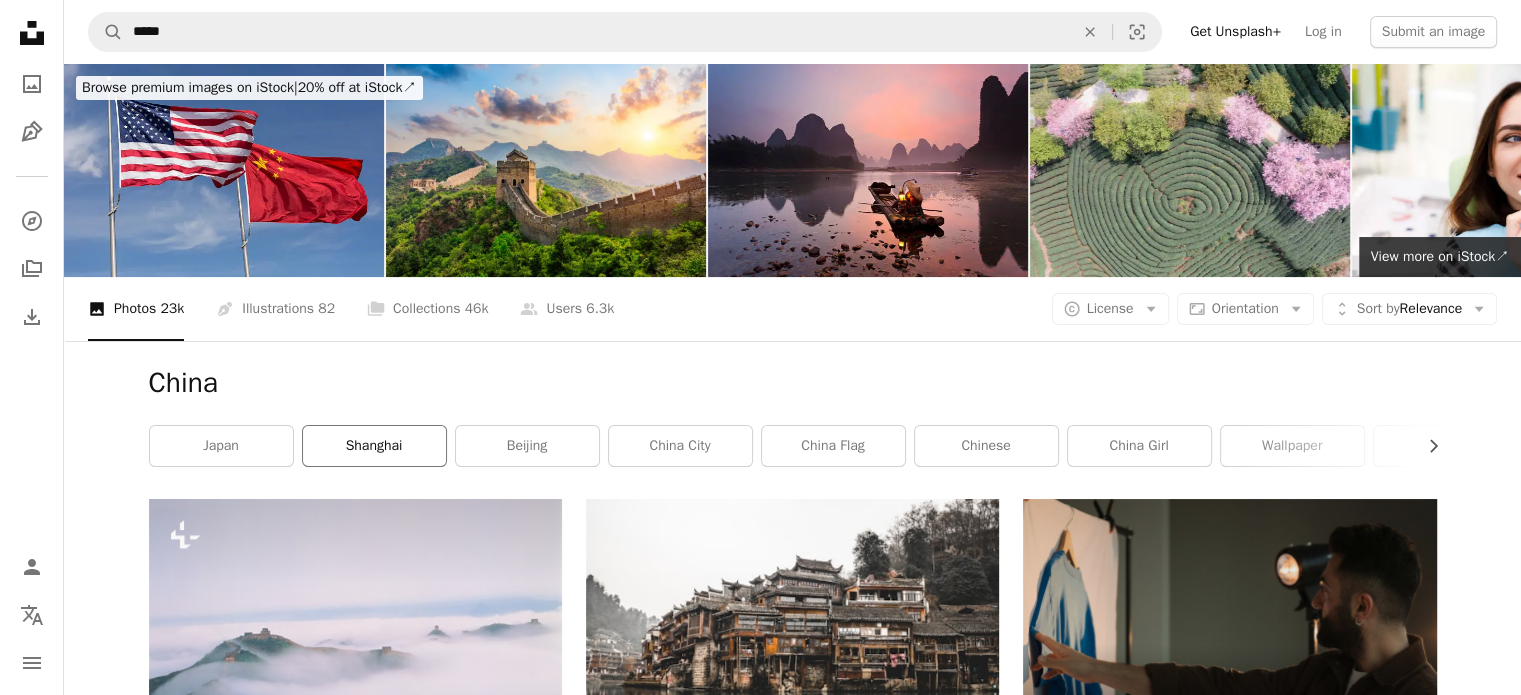 click on "shanghai" at bounding box center (374, 446) 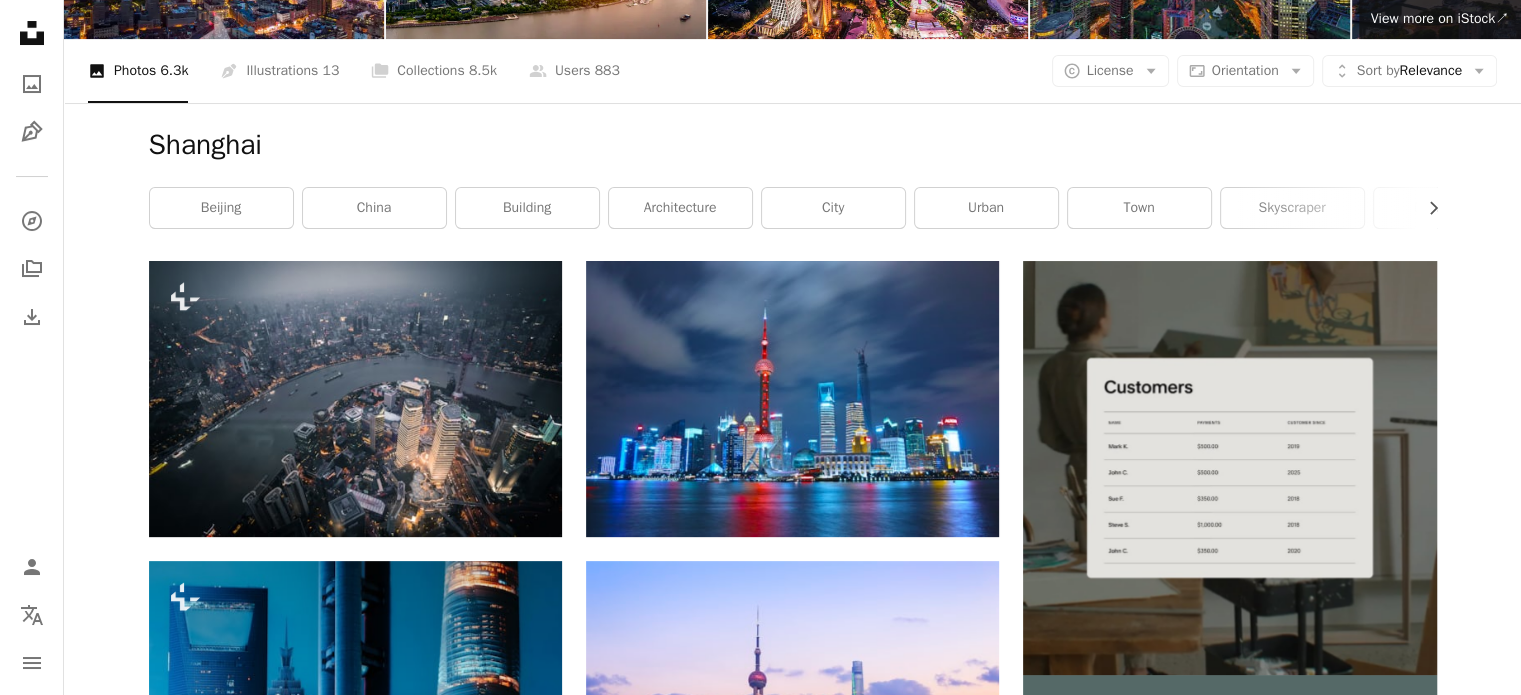 scroll, scrollTop: 0, scrollLeft: 0, axis: both 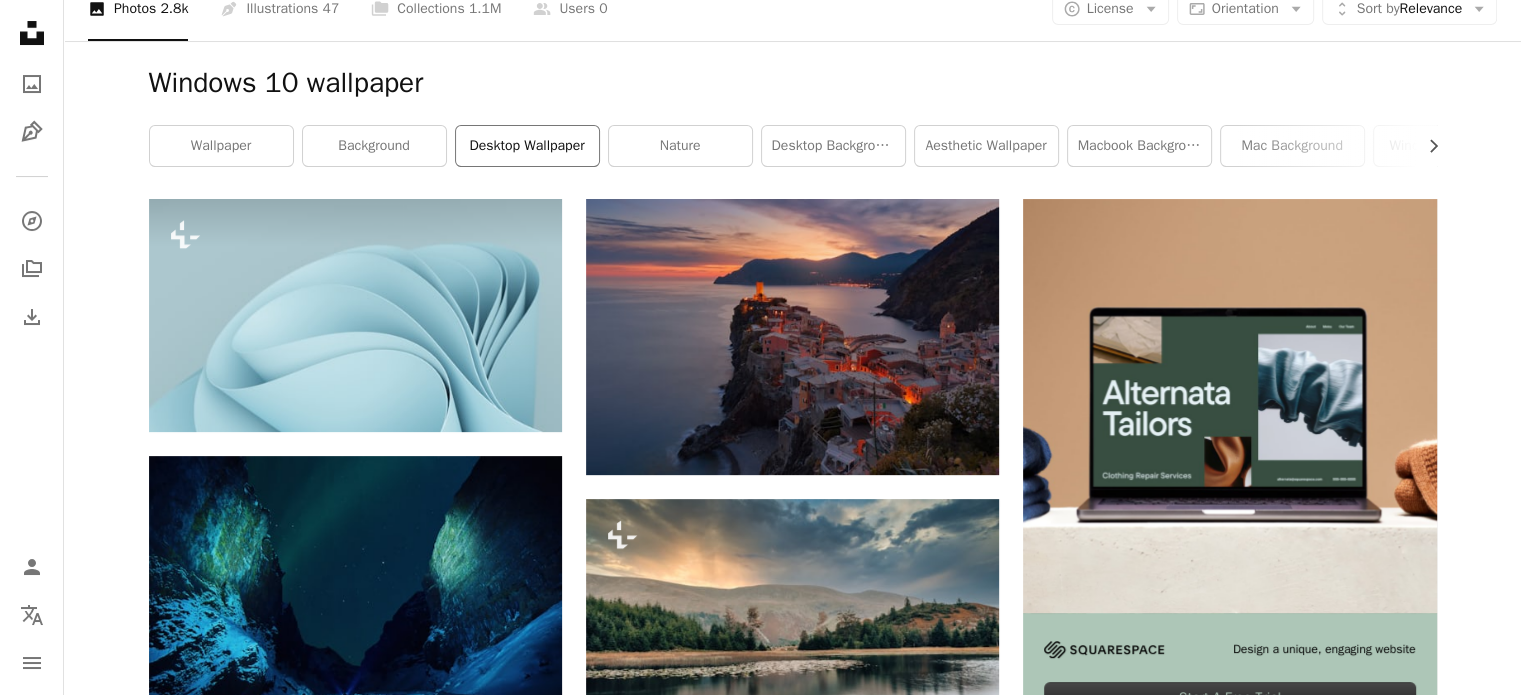 click on "desktop wallpaper" at bounding box center [527, 146] 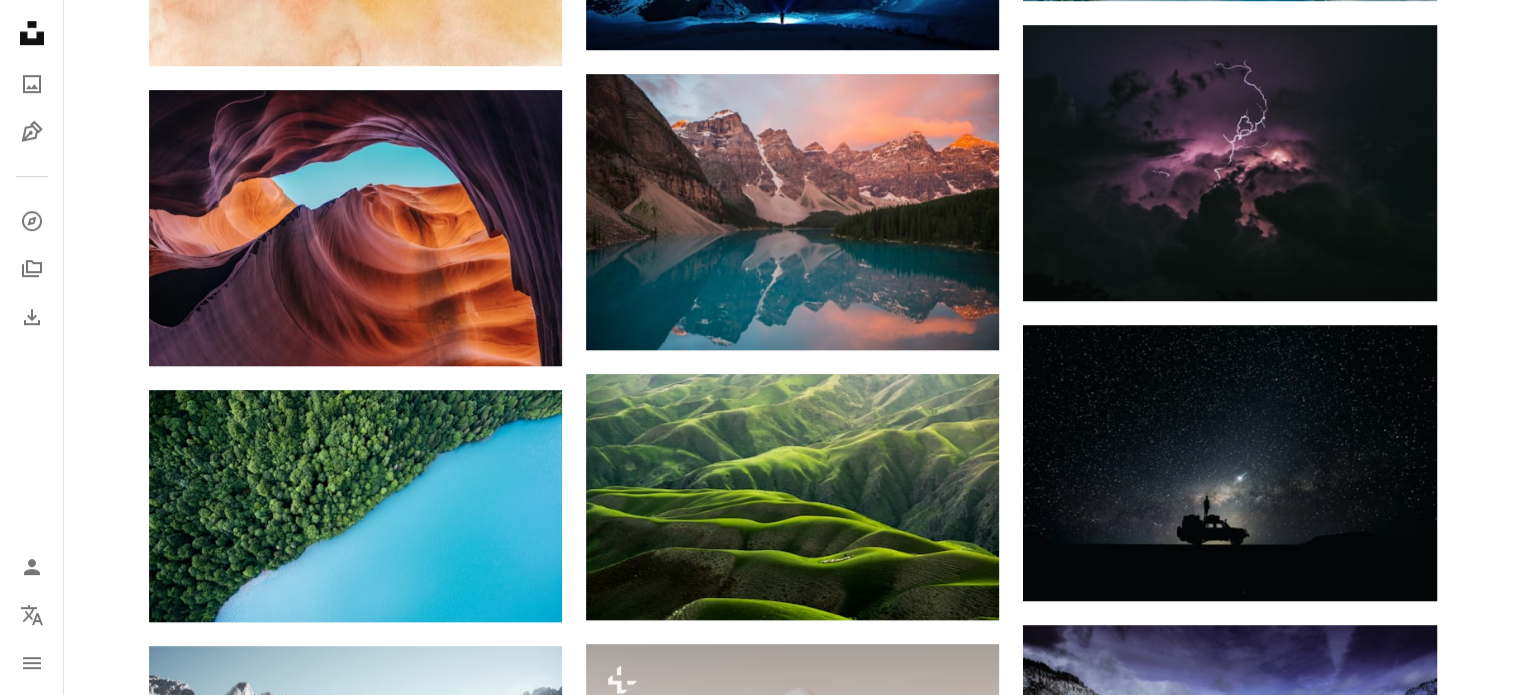 scroll, scrollTop: 1300, scrollLeft: 0, axis: vertical 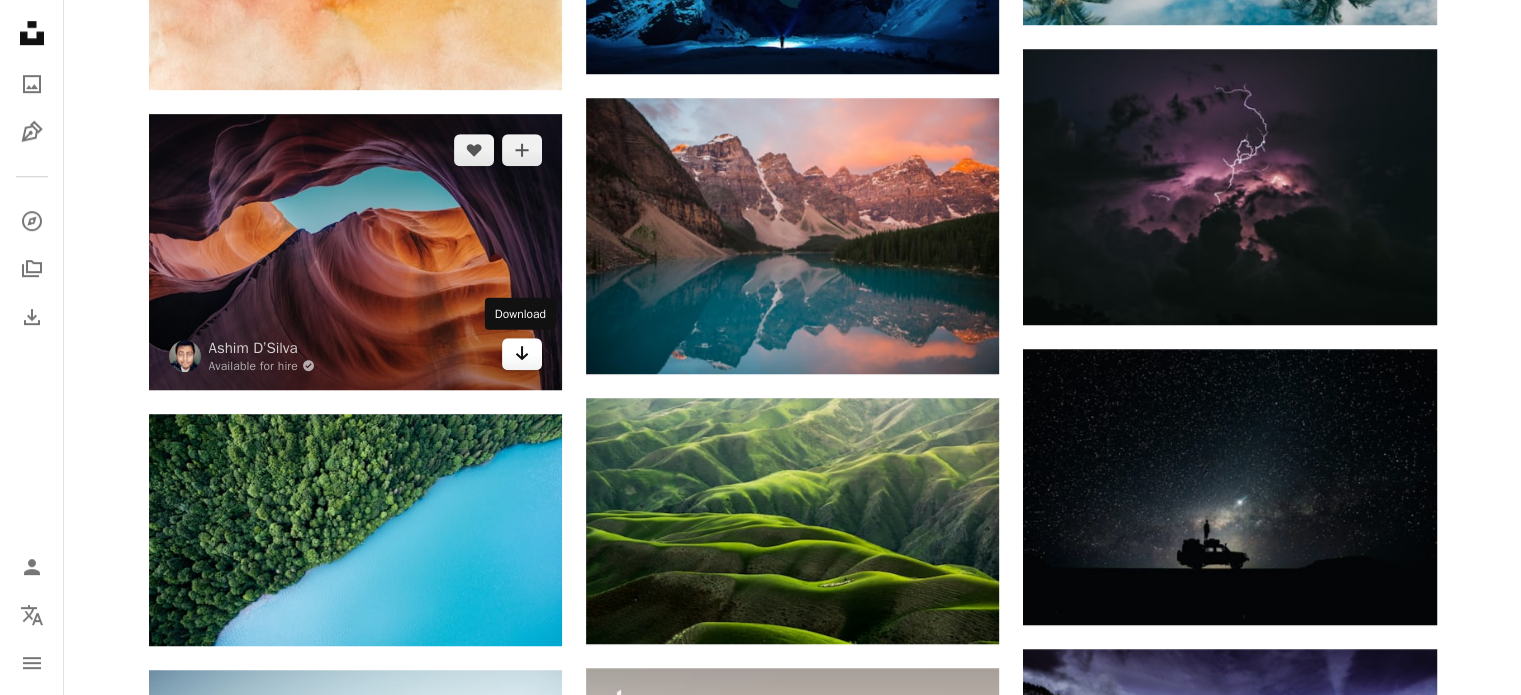 click on "Arrow pointing down" 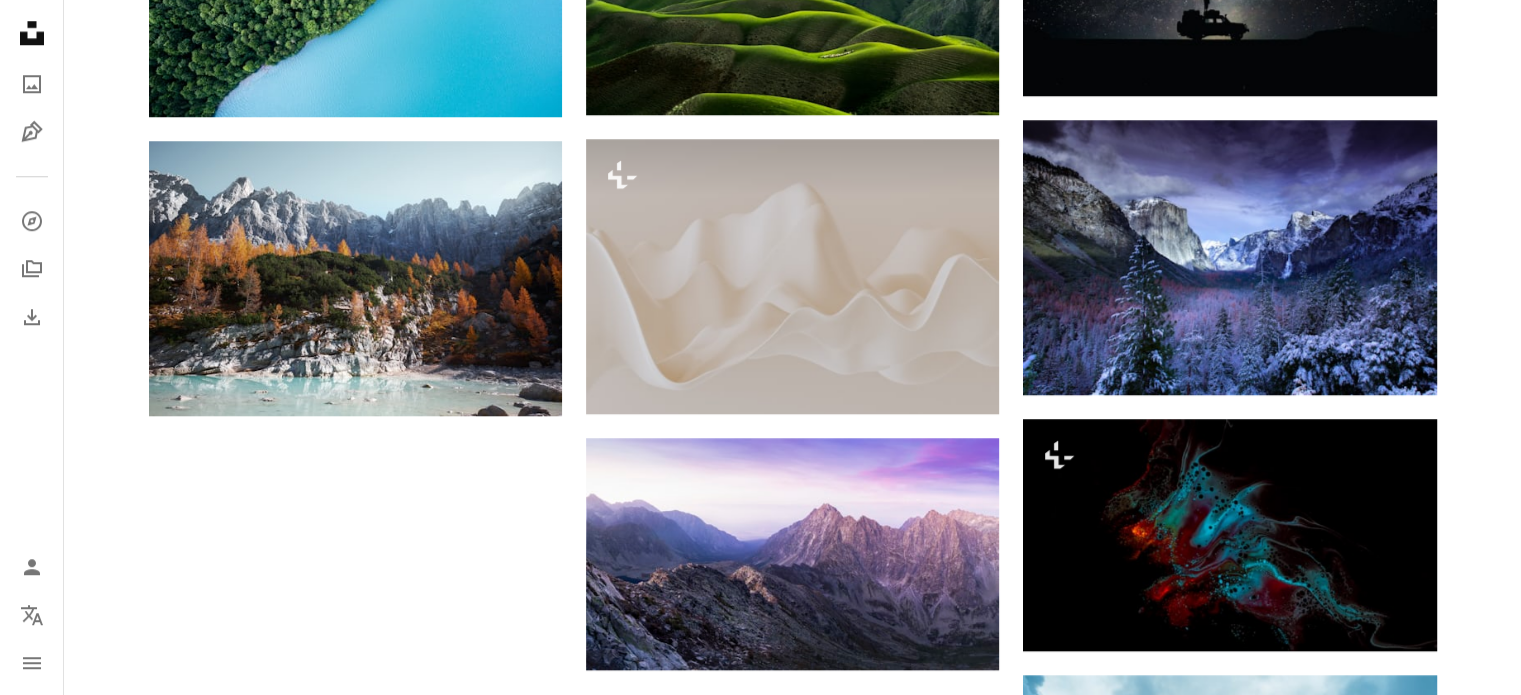 scroll, scrollTop: 1800, scrollLeft: 0, axis: vertical 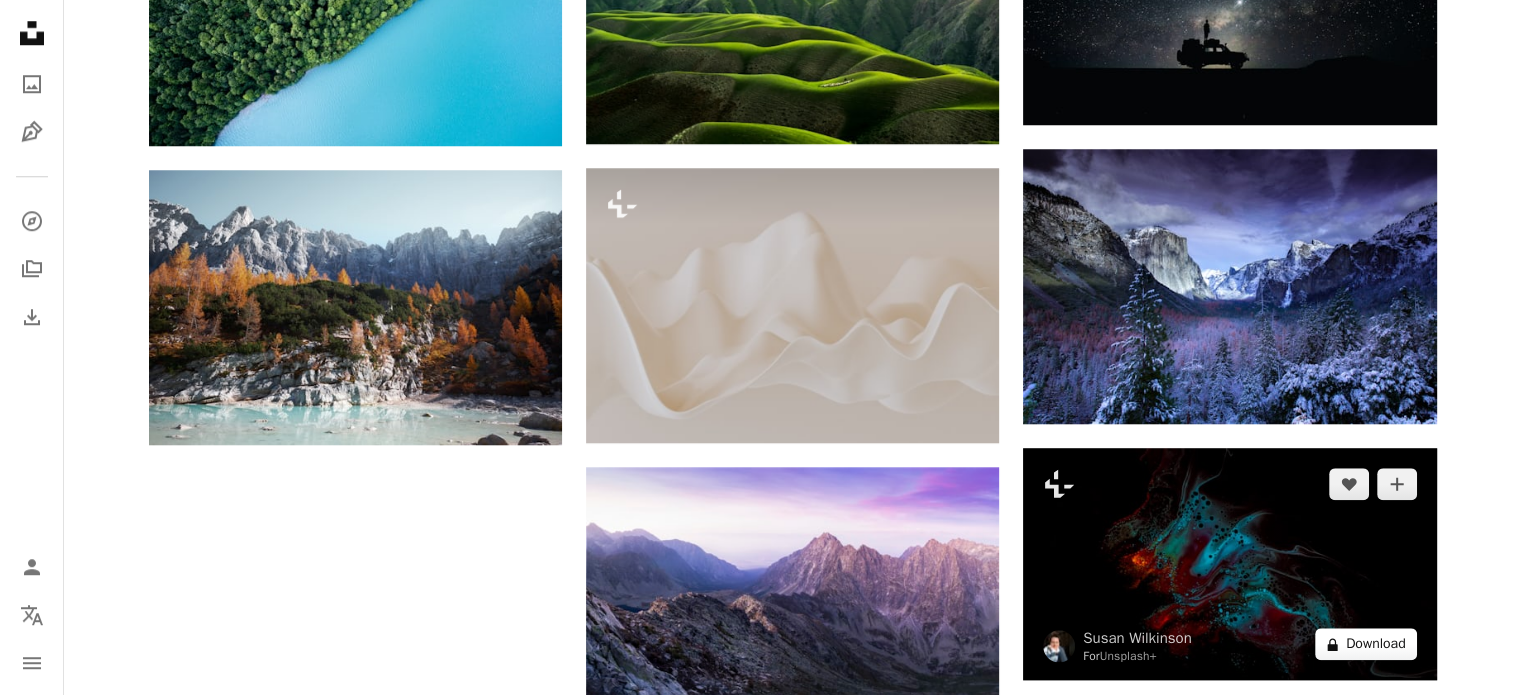 click on "A lock Download" at bounding box center (1366, 644) 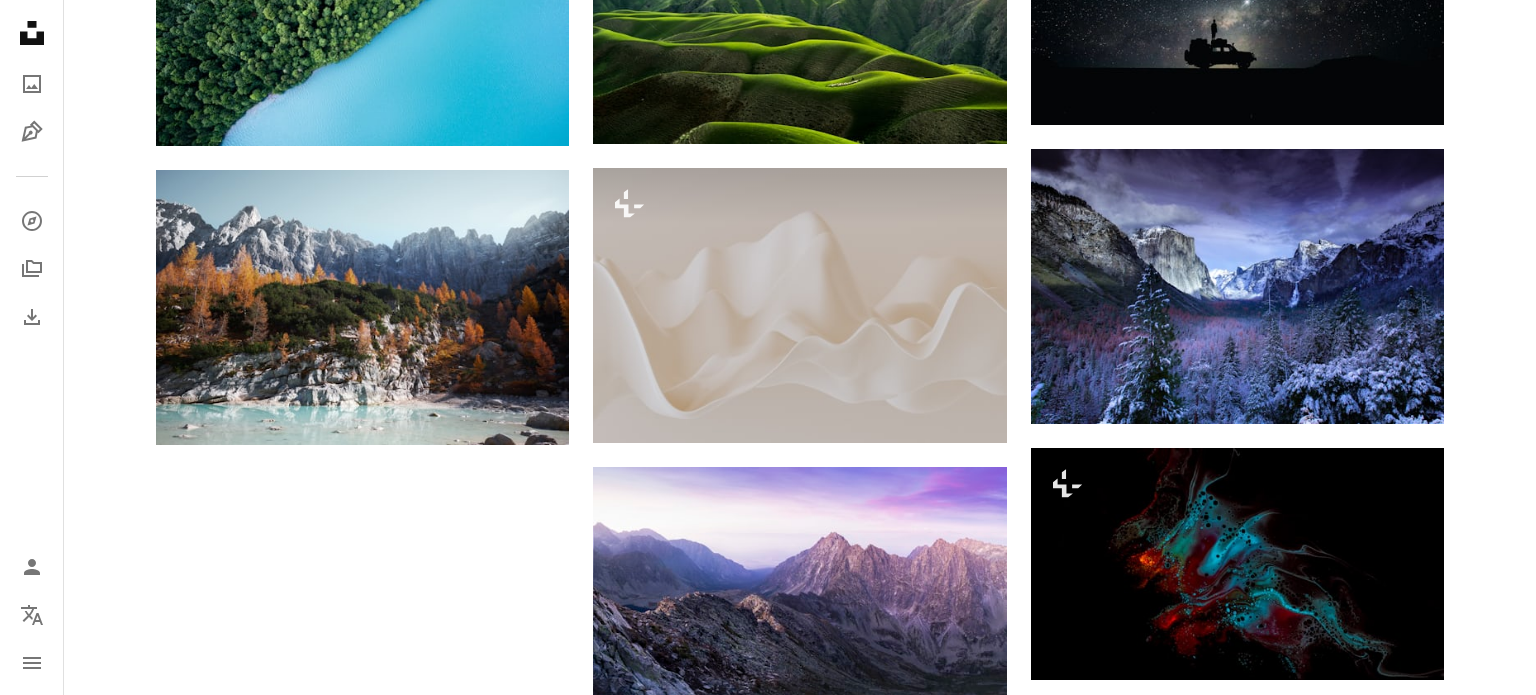click on "An X shape Premium, ready to use images. Get unlimited access. A plus sign Members-only content added monthly A plus sign Unlimited royalty-free downloads A plus sign Illustrations  New A plus sign Enhanced legal protections yearly 65%  off monthly $20   $7 CAD per month * Get  Unsplash+ * When paid annually, billed upfront  $84 Taxes where applicable. Renews automatically. Cancel anytime." at bounding box center (768, 2567) 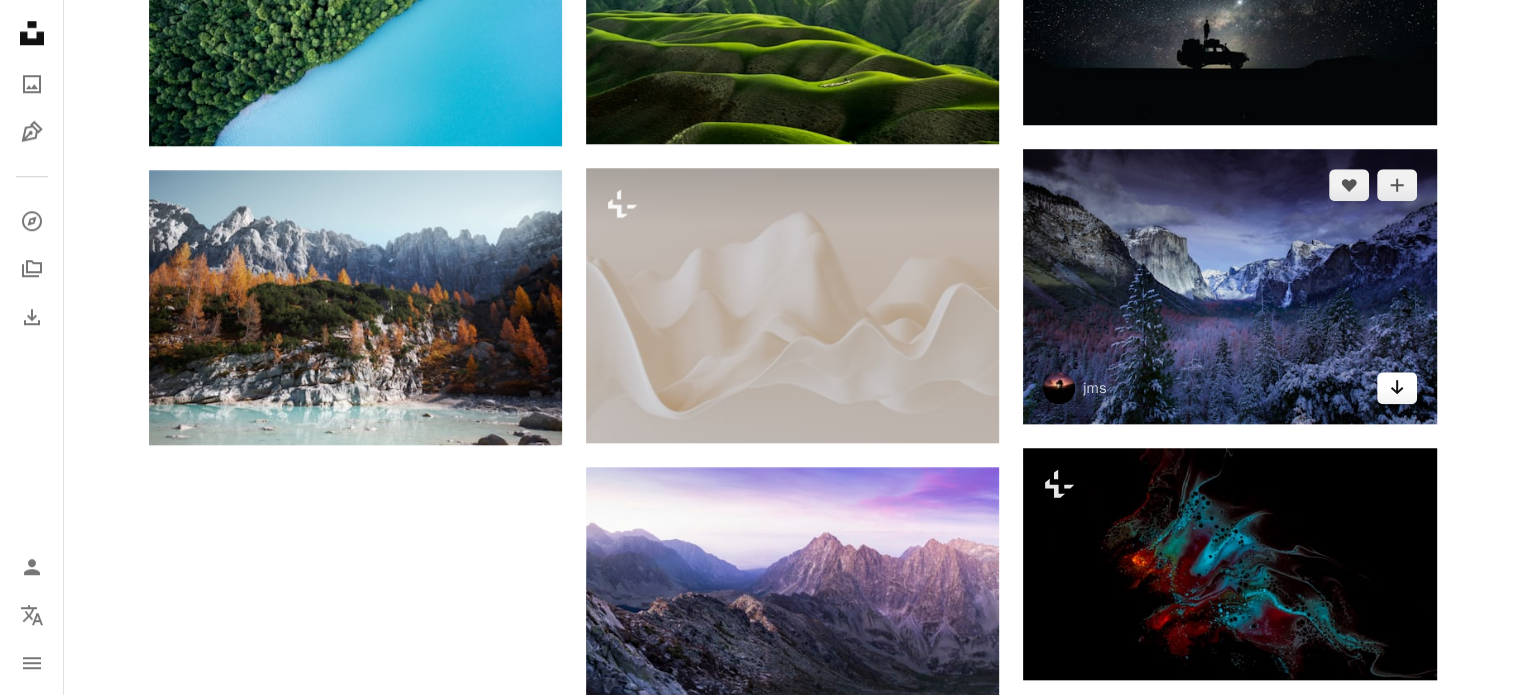 click on "Arrow pointing down" 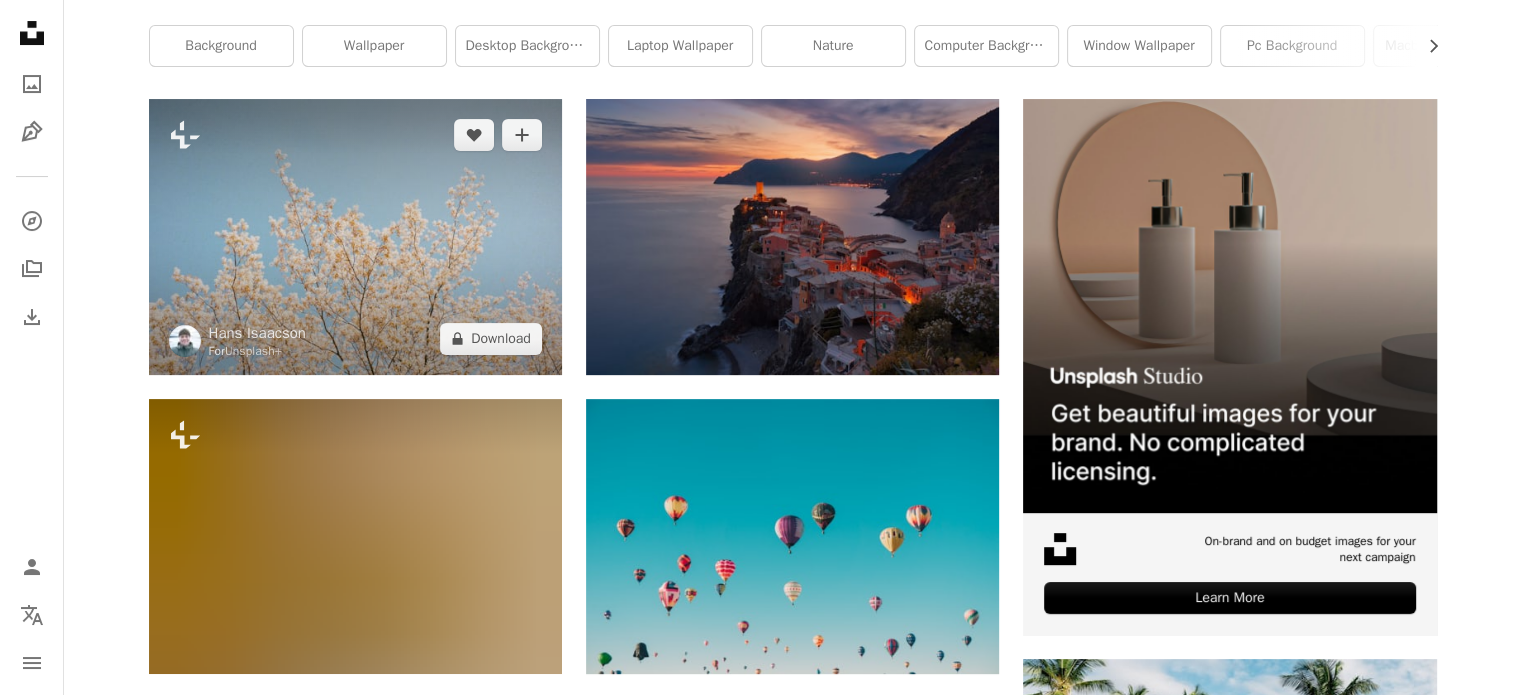 scroll, scrollTop: 0, scrollLeft: 0, axis: both 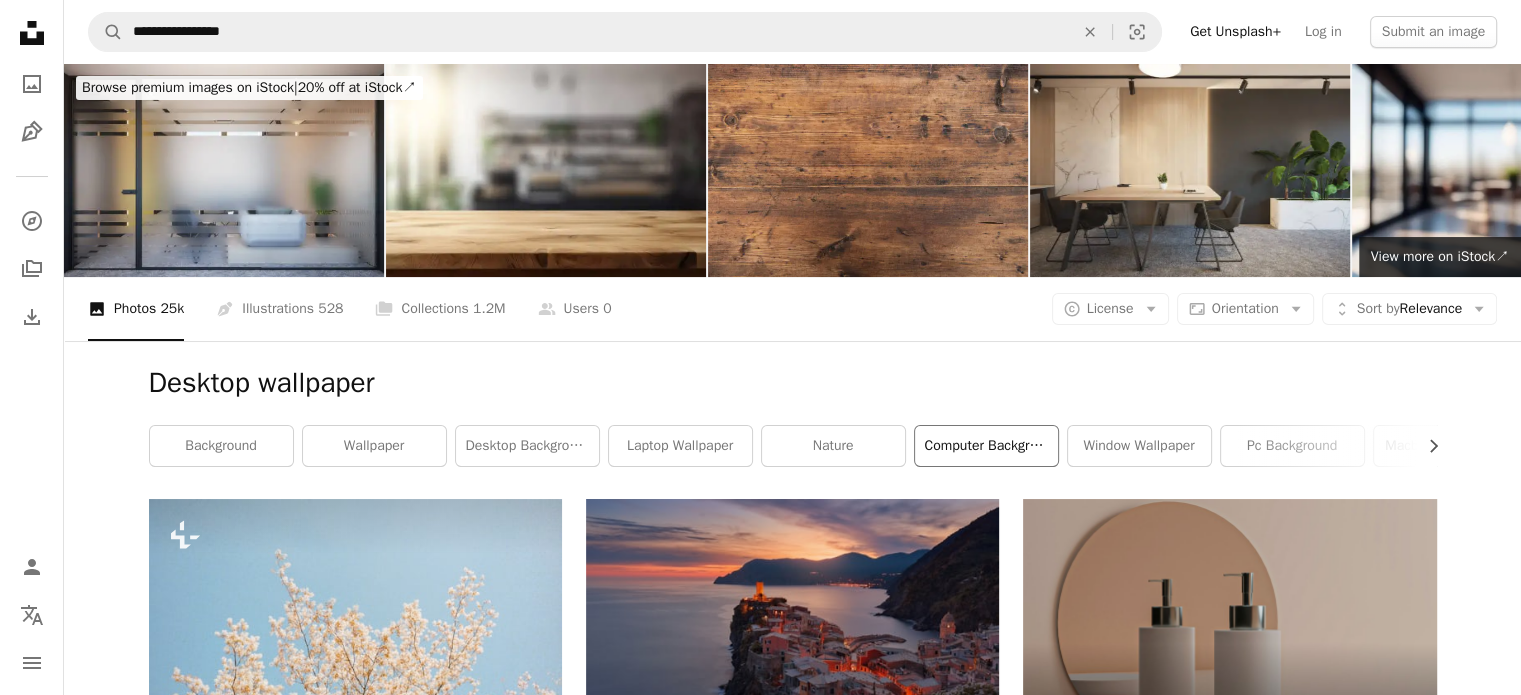 click on "computer background" at bounding box center [986, 446] 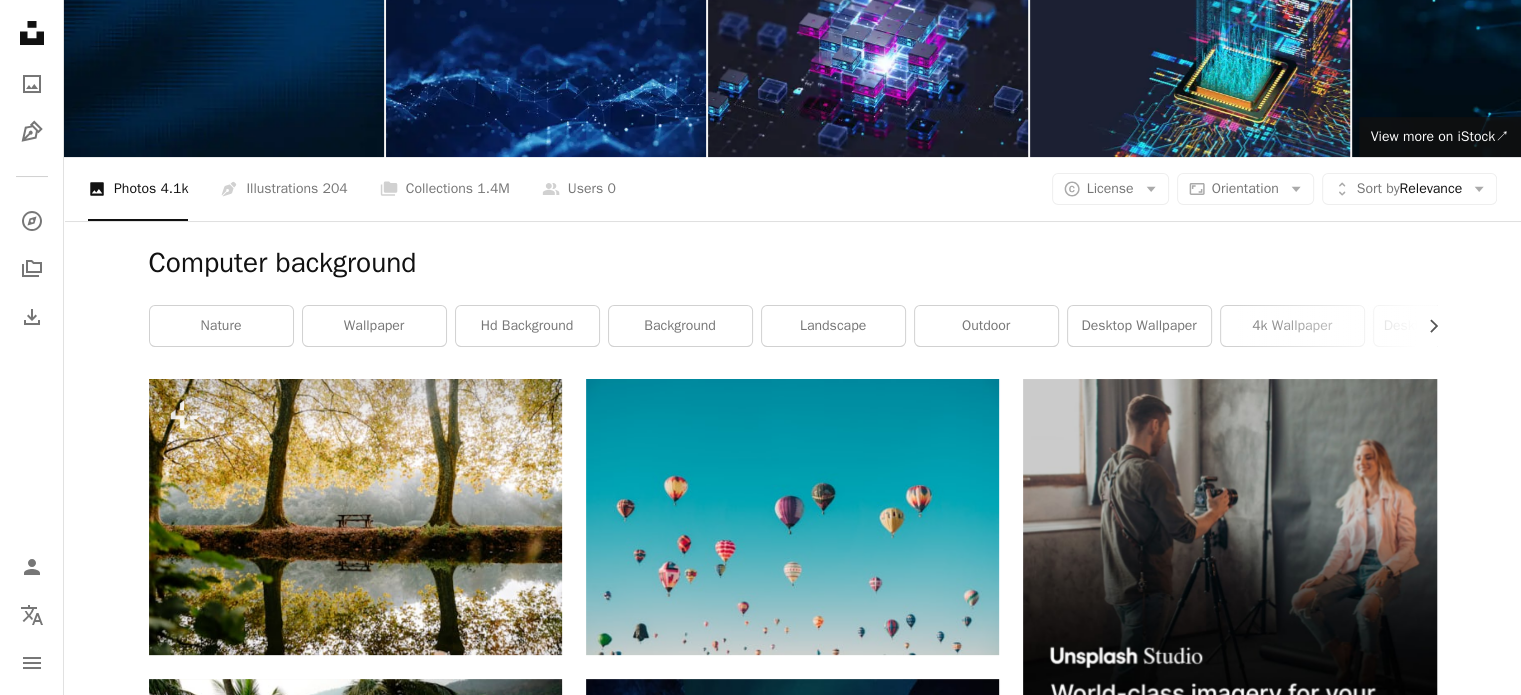 scroll, scrollTop: 100, scrollLeft: 0, axis: vertical 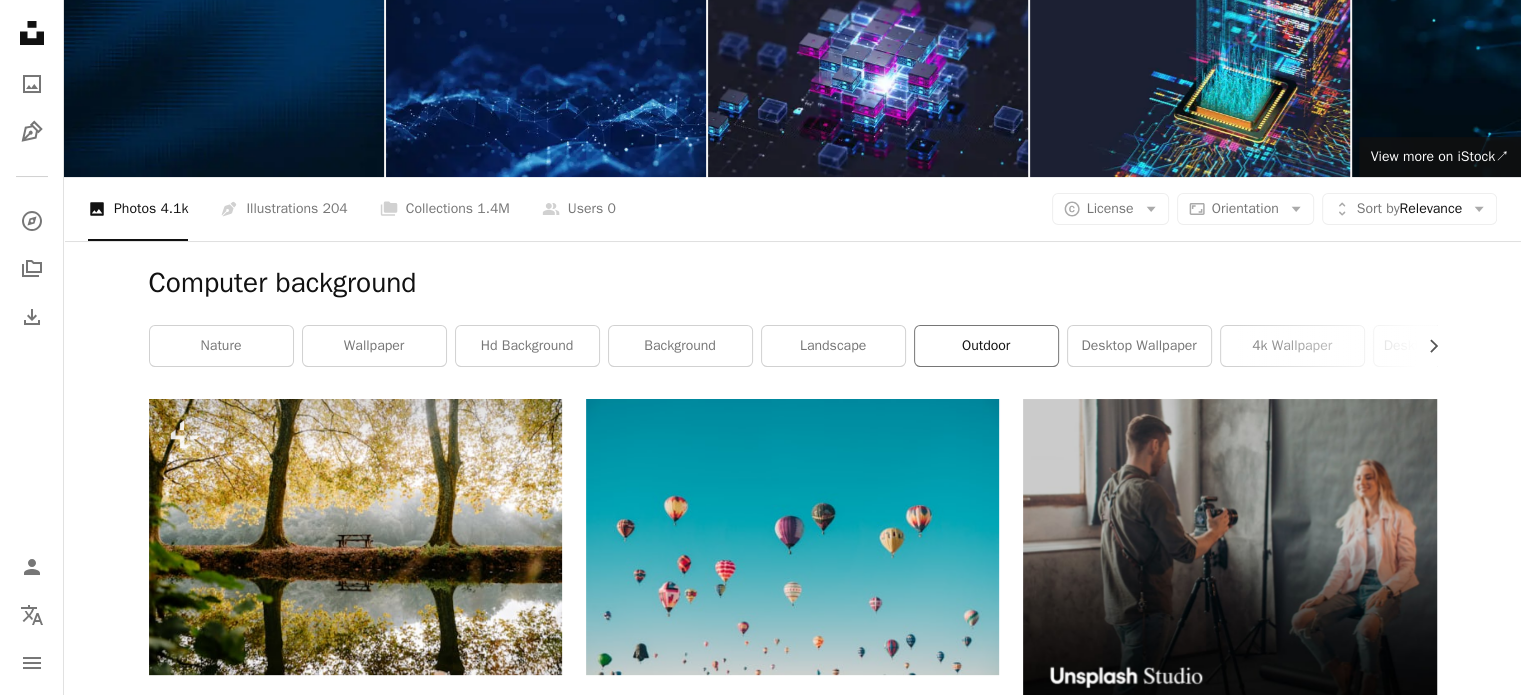 click on "outdoor" at bounding box center (986, 346) 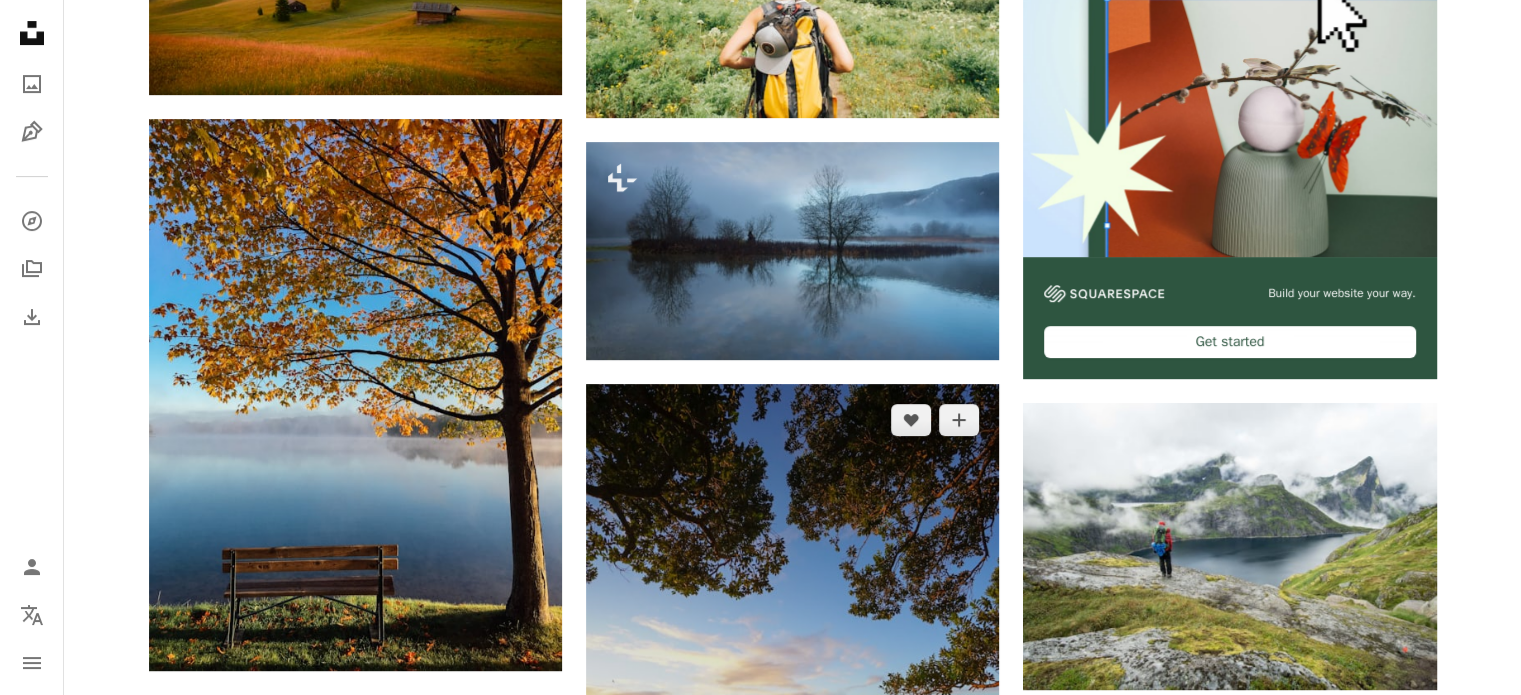 scroll, scrollTop: 700, scrollLeft: 0, axis: vertical 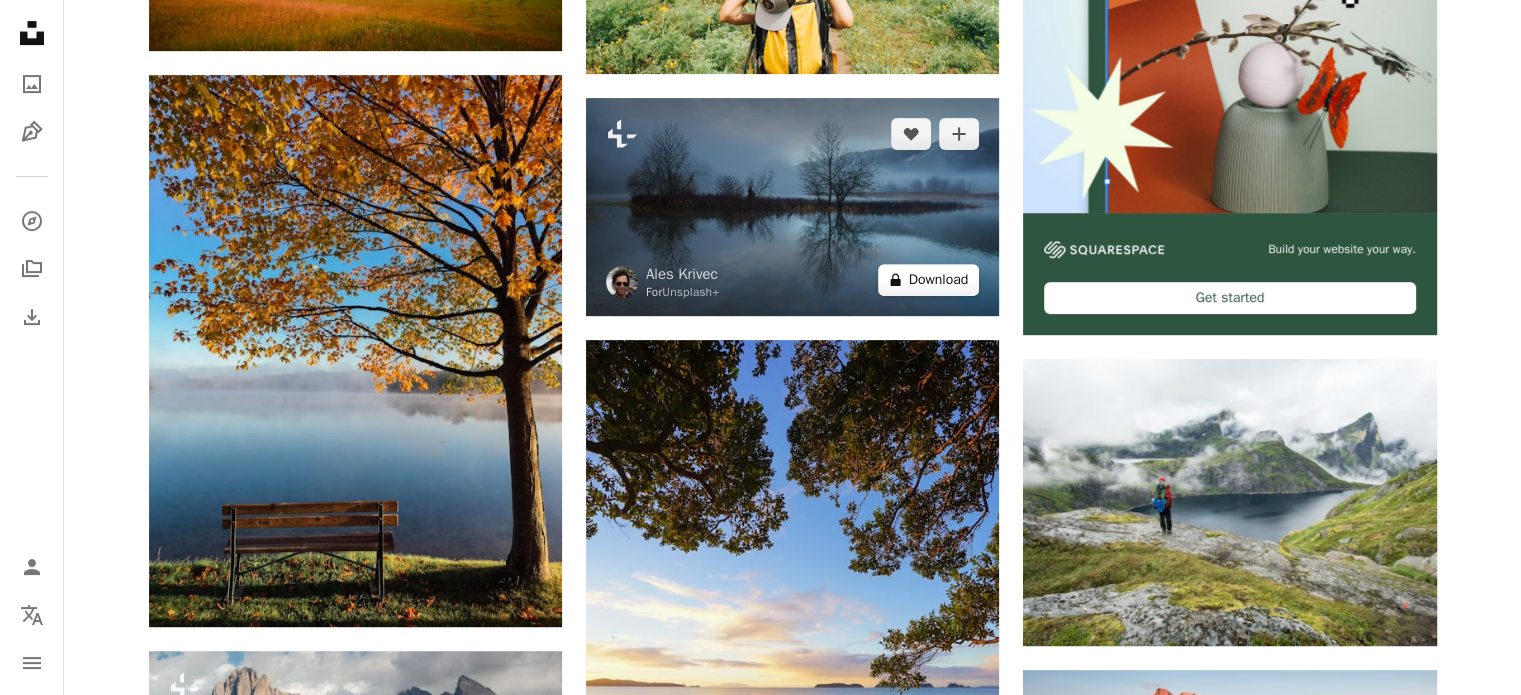click on "A lock" 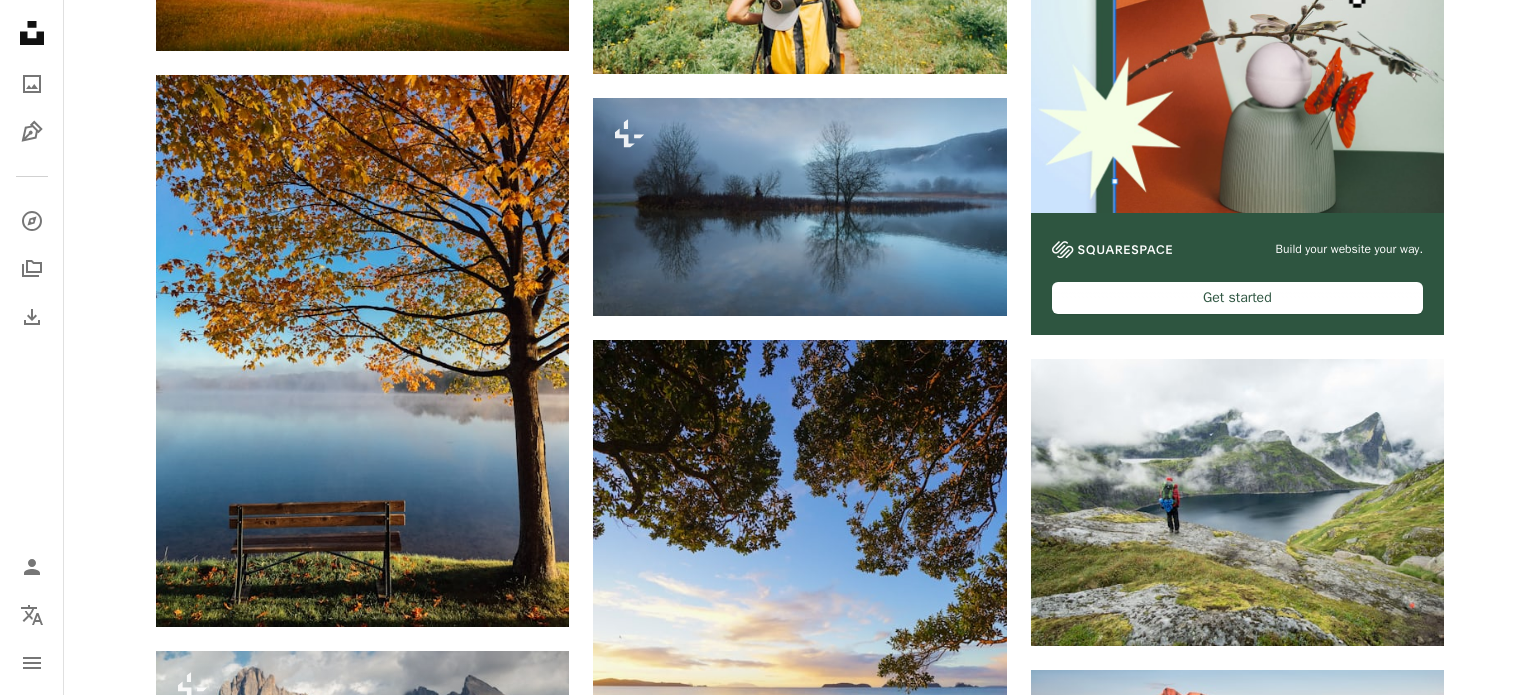 click on "An X shape Premium, ready to use images. Get unlimited access. A plus sign Members-only content added monthly A plus sign Unlimited royalty-free downloads A plus sign Illustrations  New A plus sign Enhanced legal protections yearly 65%  off monthly $20   $7 CAD per month * Get  Unsplash+ * When paid annually, billed upfront  $84 Taxes where applicable. Renews automatically. Cancel anytime." at bounding box center [768, 4432] 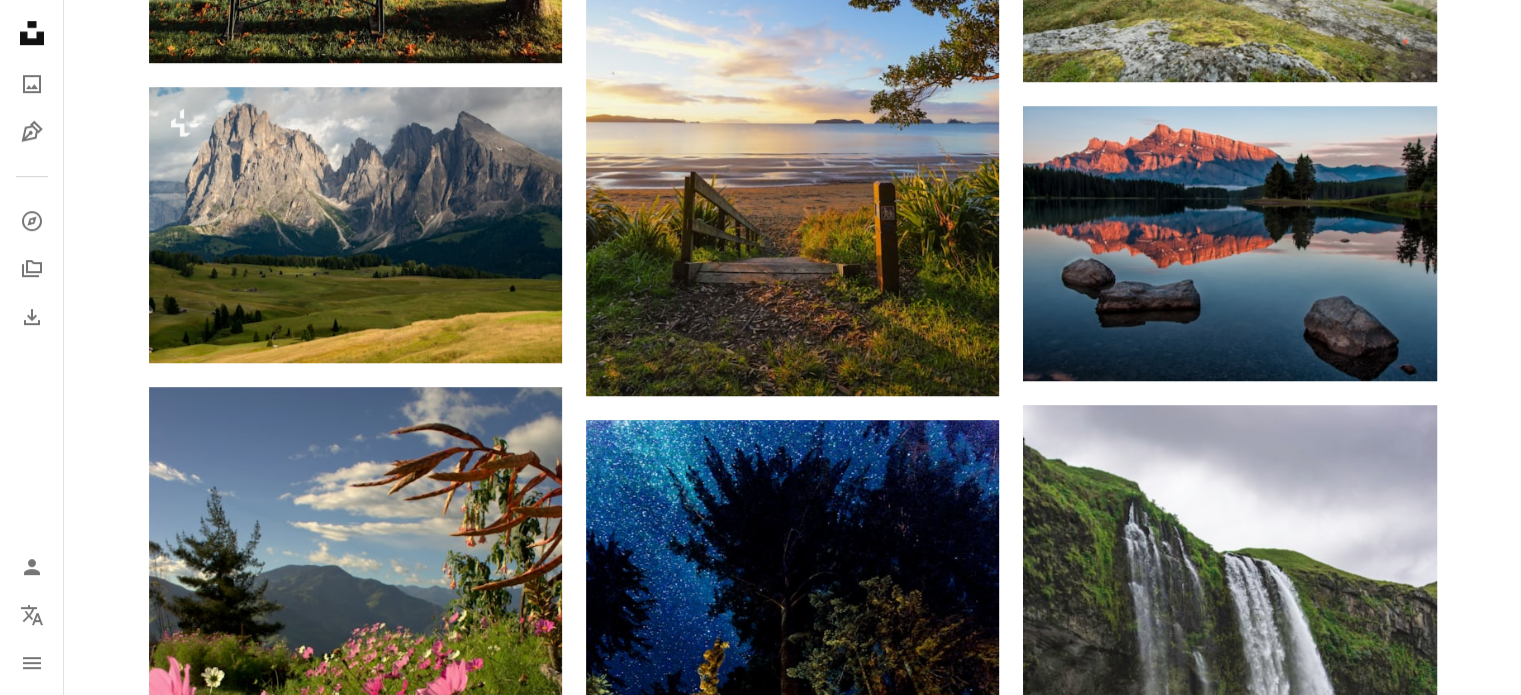 scroll, scrollTop: 1300, scrollLeft: 0, axis: vertical 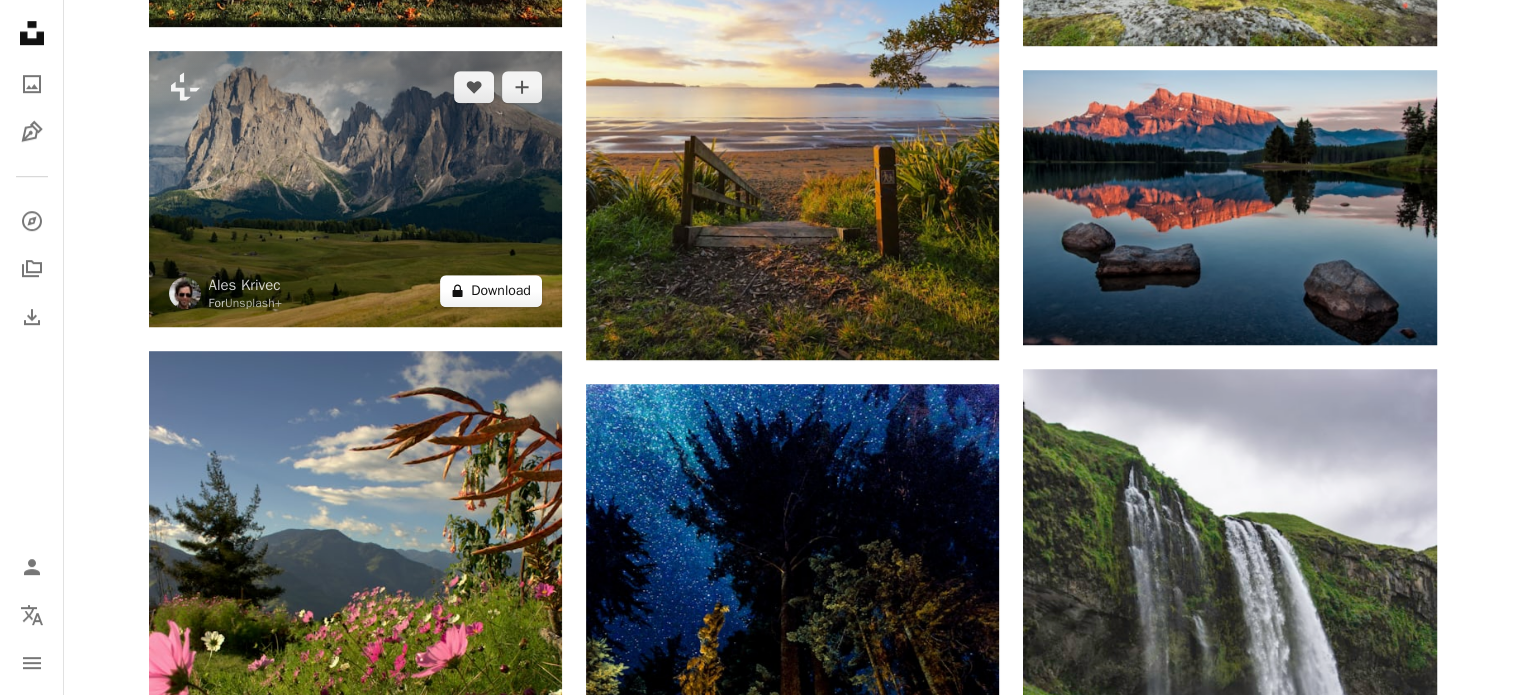 click on "A lock Download" at bounding box center [491, 291] 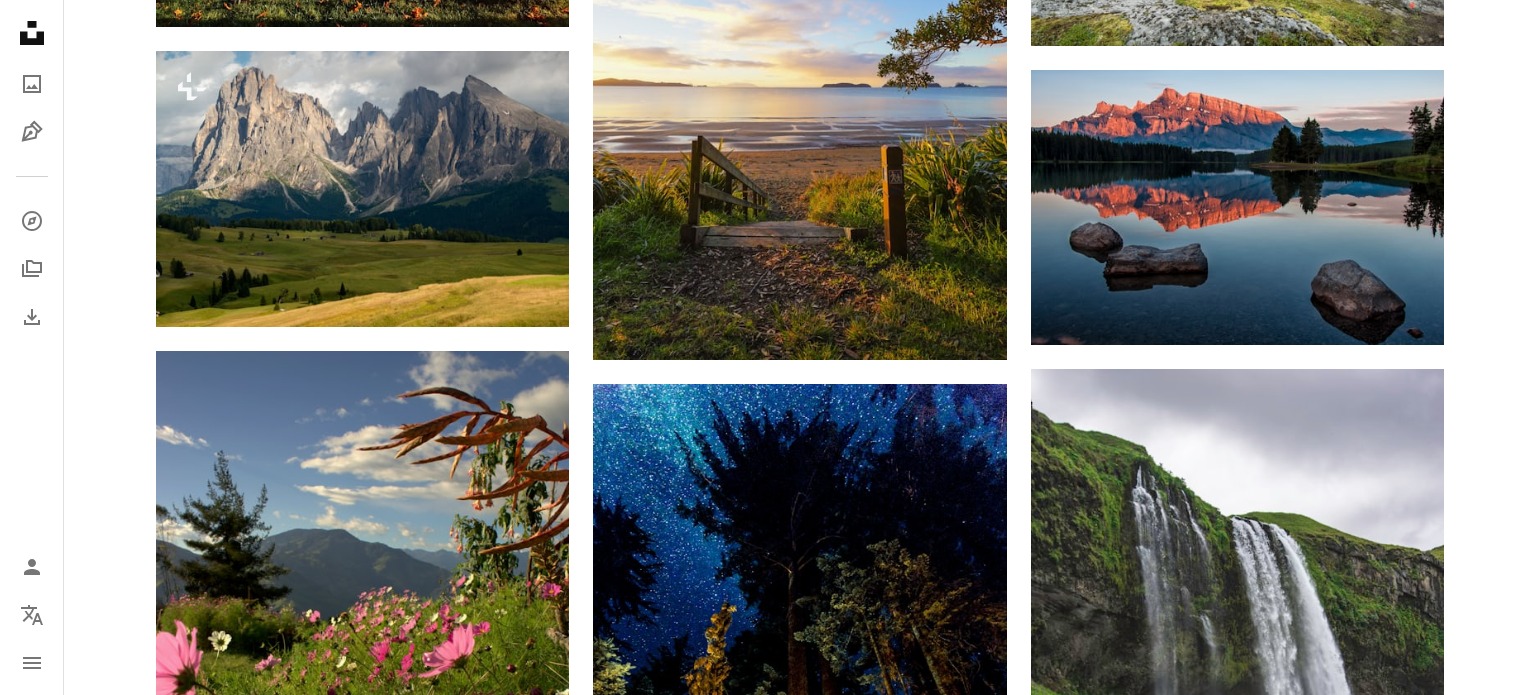click on "An X shape Premium, ready to use images. Get unlimited access. A plus sign Members-only content added monthly A plus sign Unlimited royalty-free downloads A plus sign Illustrations  New A plus sign Enhanced legal protections yearly 65%  off monthly $20   $7 CAD per month * Get  Unsplash+ * When paid annually, billed upfront  $84 Taxes where applicable. Renews automatically. Cancel anytime." at bounding box center [768, 3831] 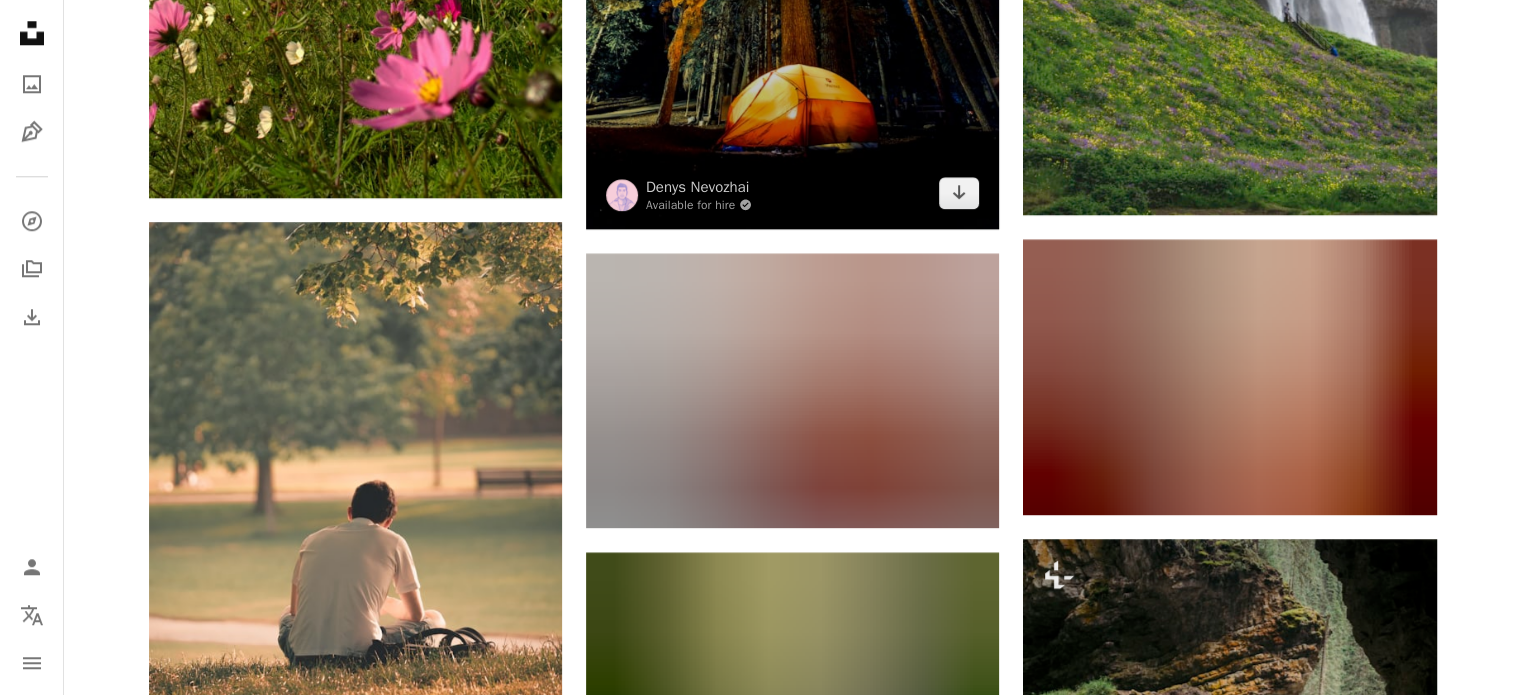 scroll, scrollTop: 2100, scrollLeft: 0, axis: vertical 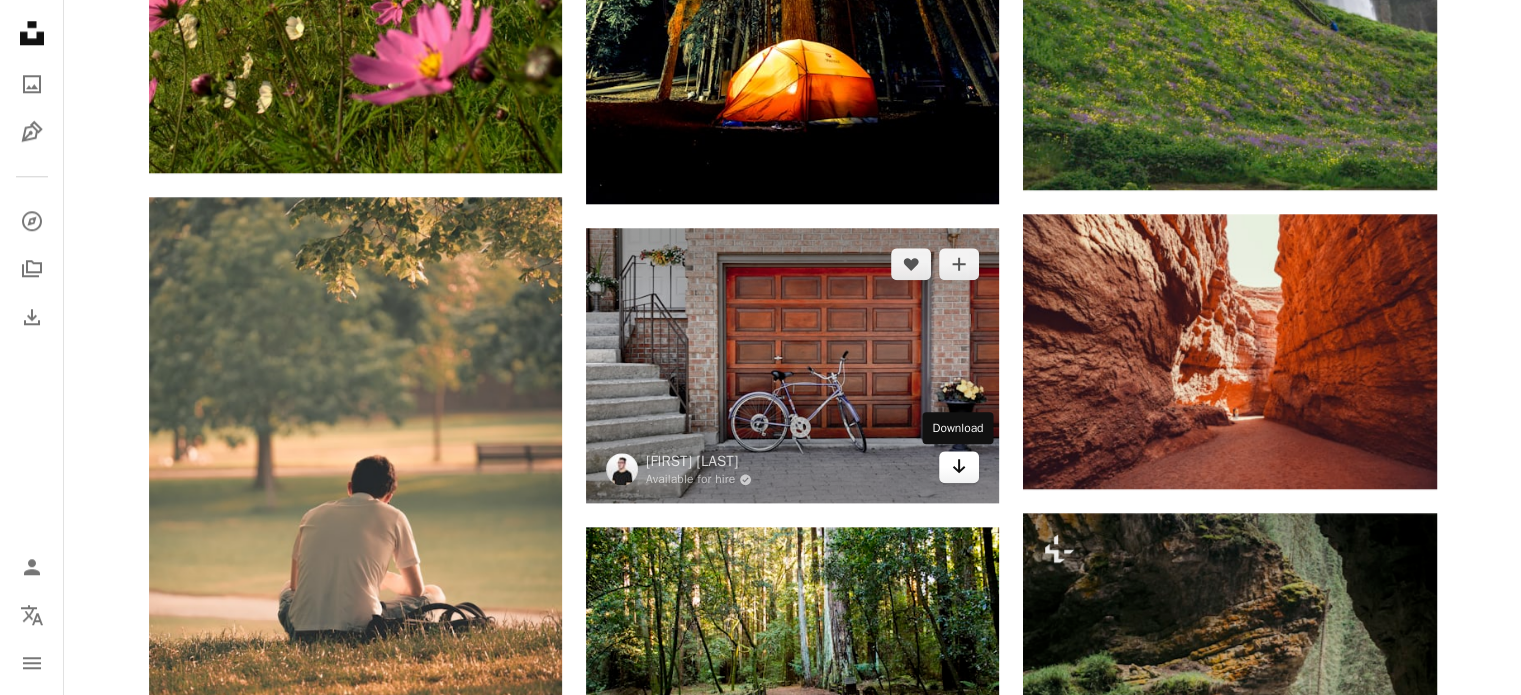 click on "Arrow pointing down" 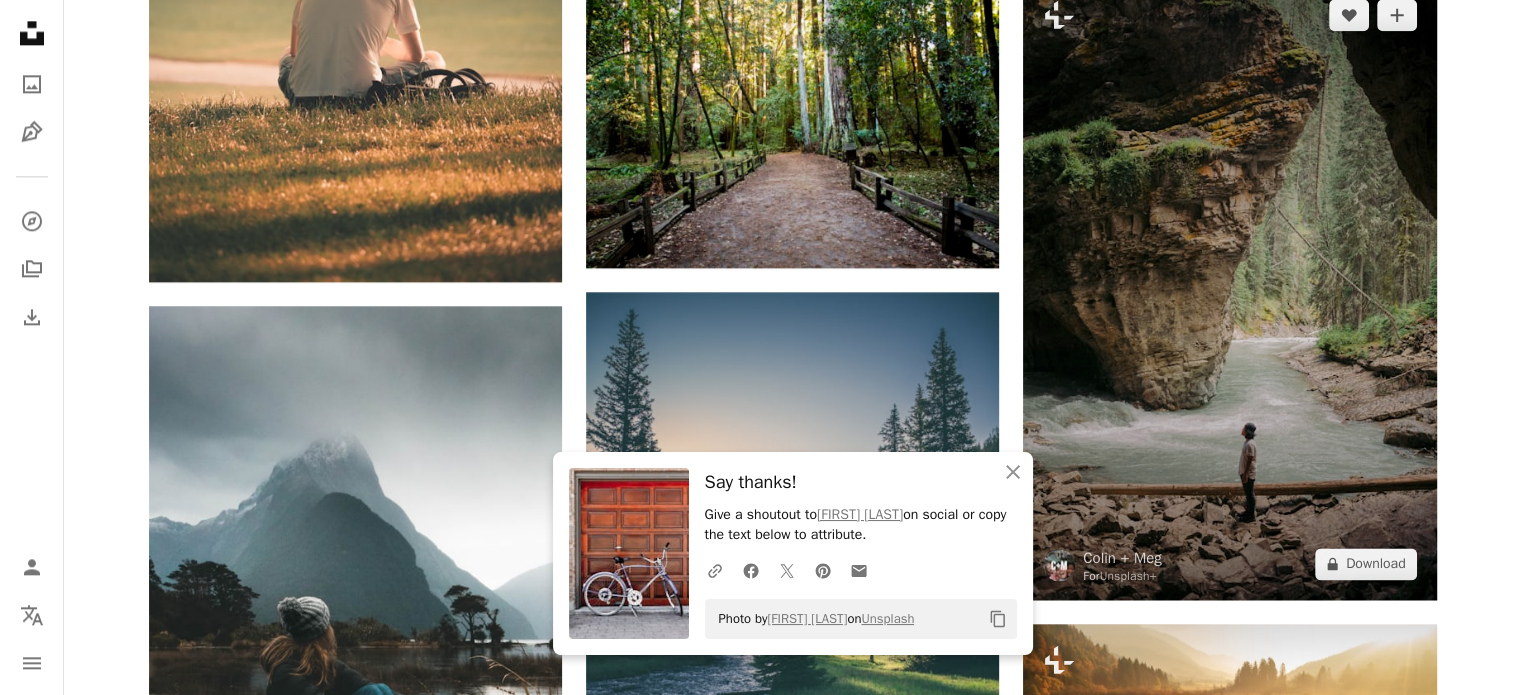 scroll, scrollTop: 2600, scrollLeft: 0, axis: vertical 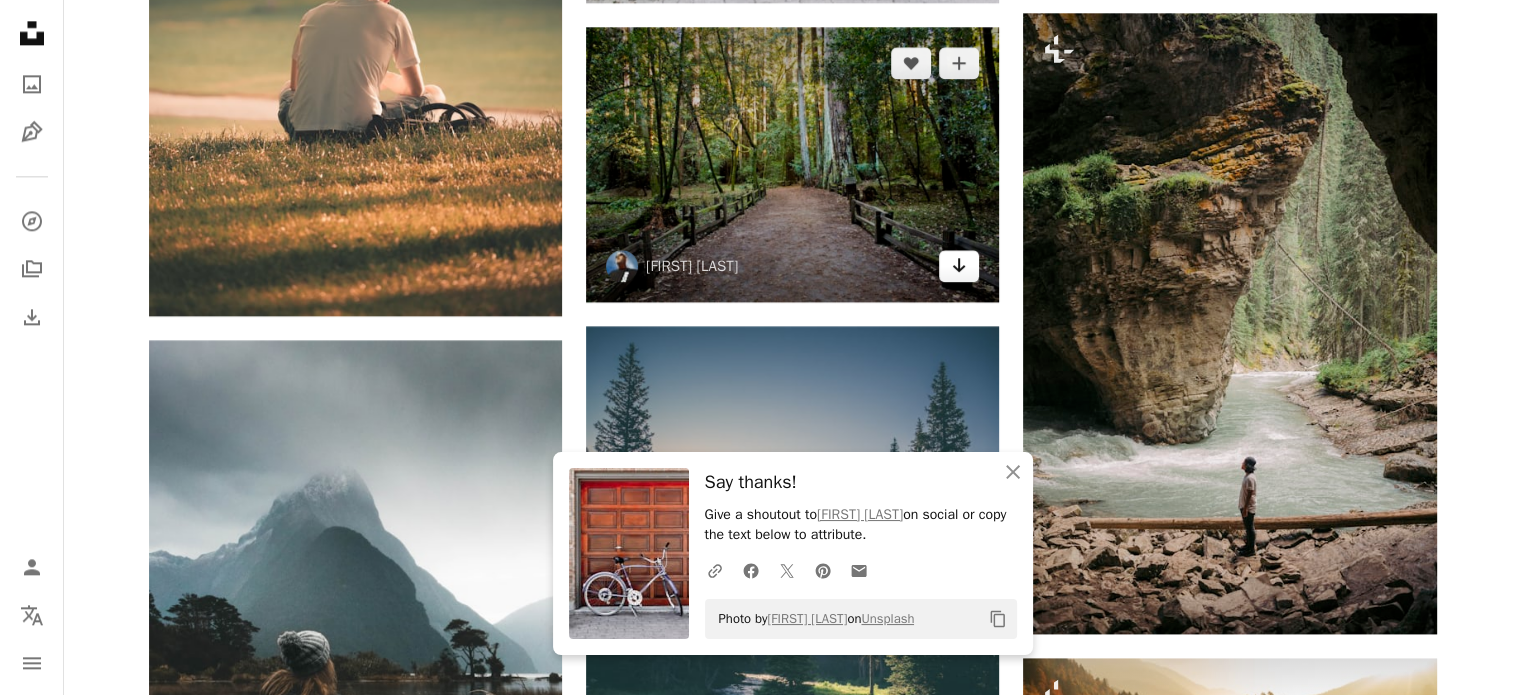 click on "Arrow pointing down" at bounding box center (959, 266) 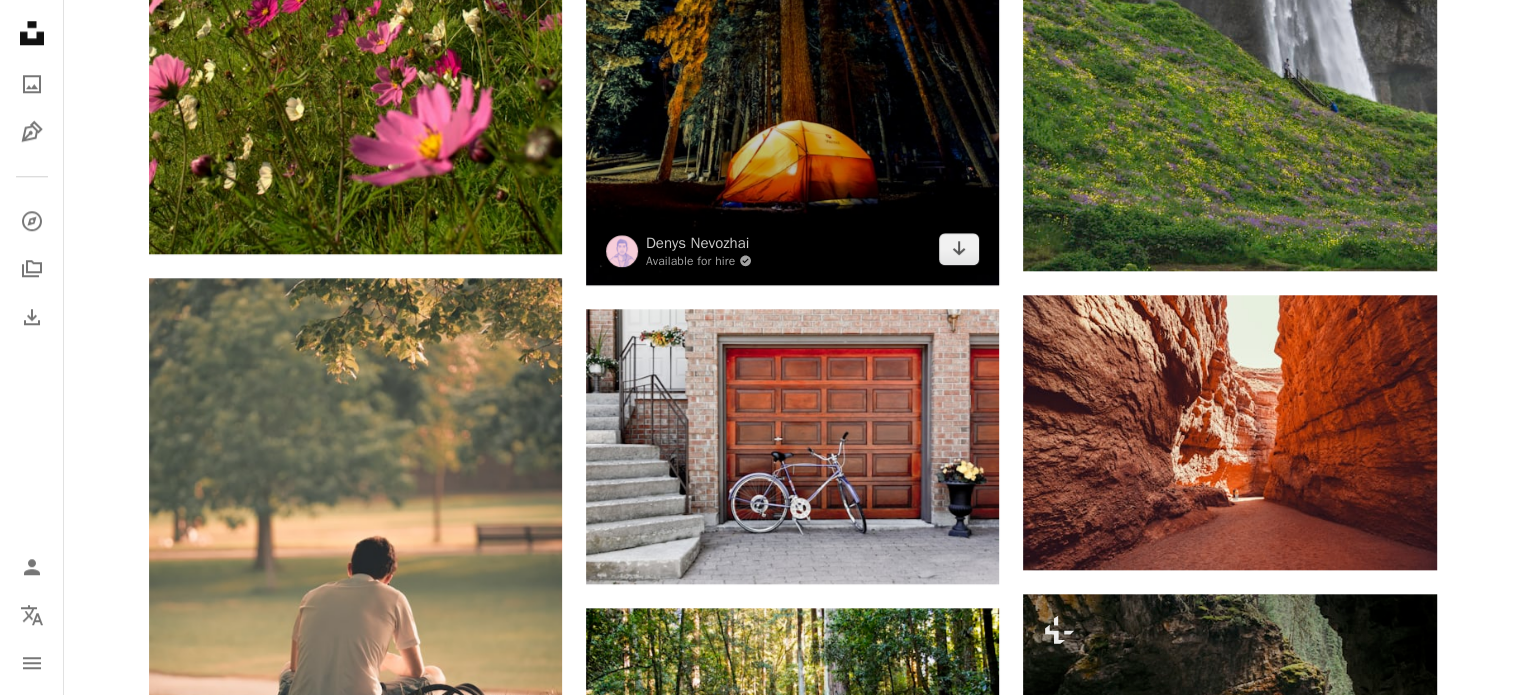 scroll, scrollTop: 2000, scrollLeft: 0, axis: vertical 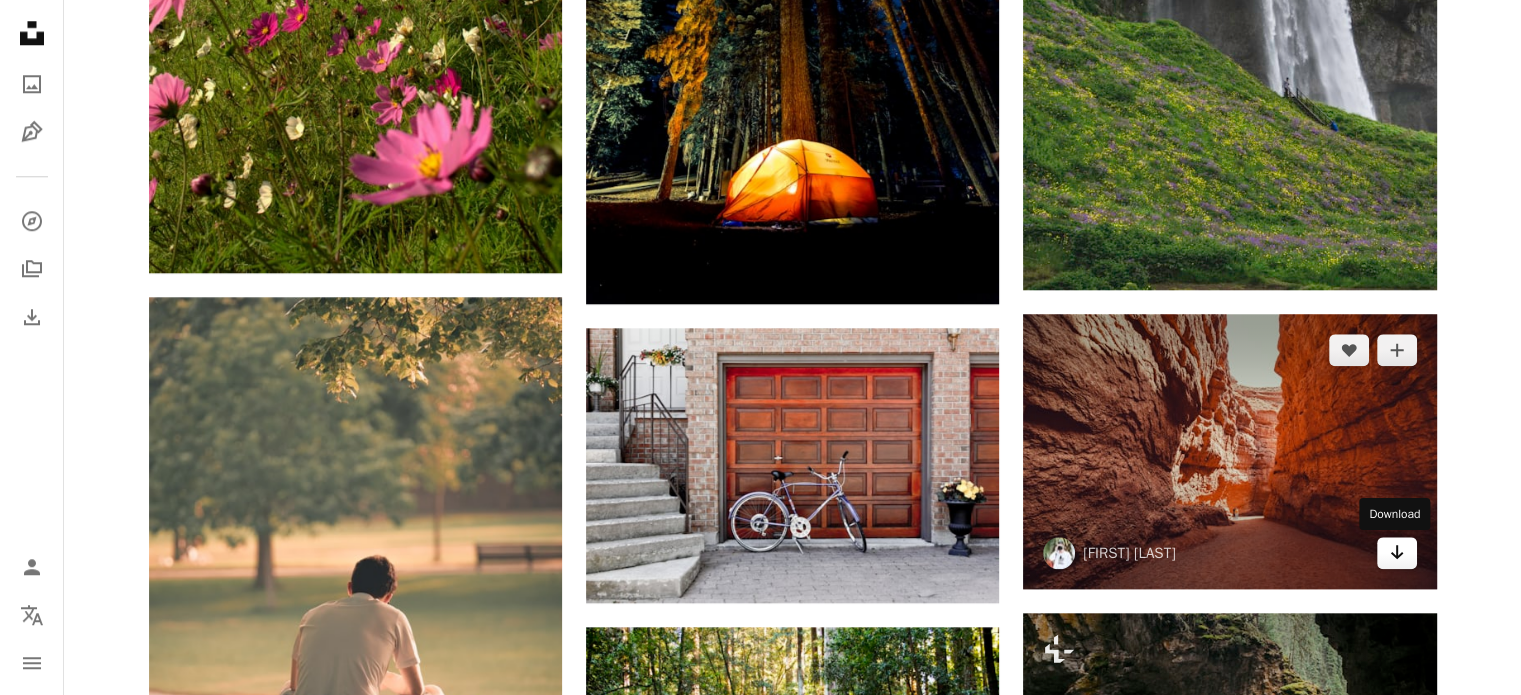 click on "Arrow pointing down" at bounding box center [1397, 553] 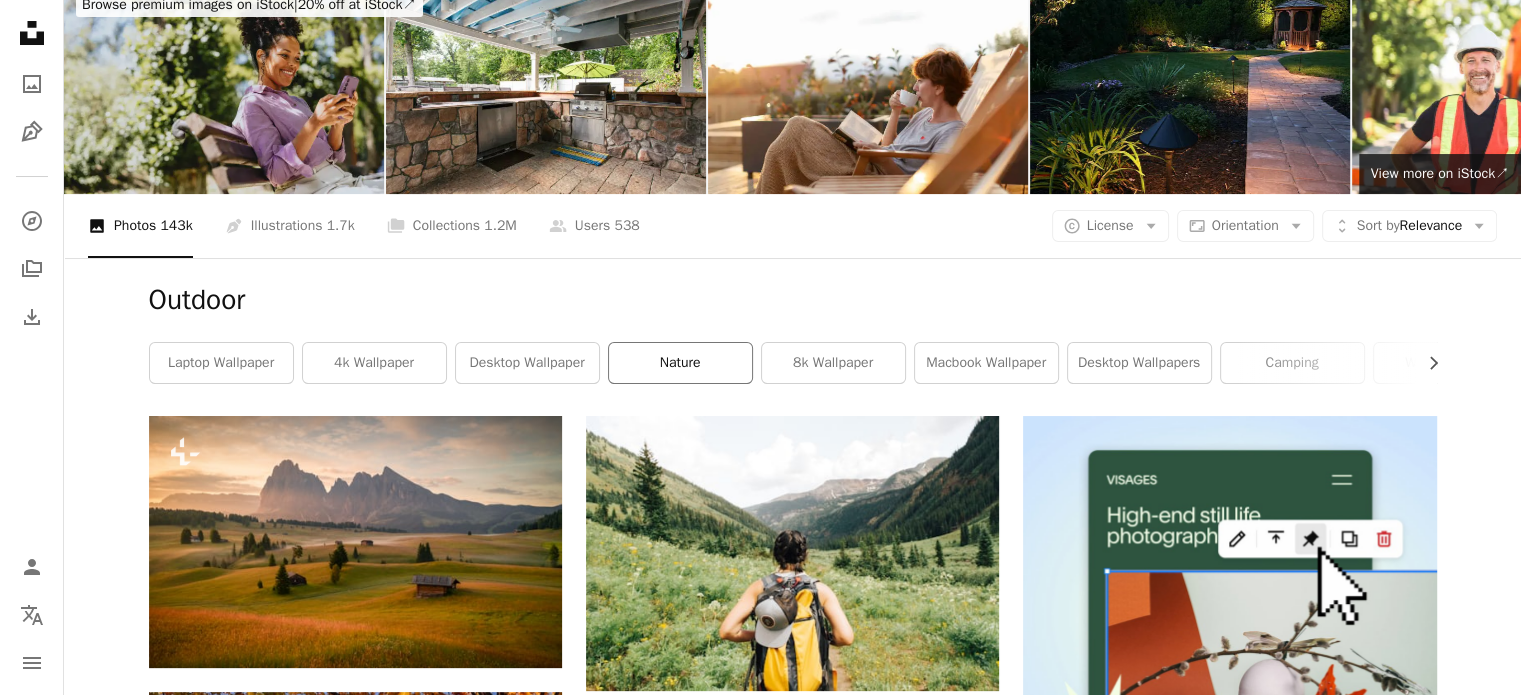 scroll, scrollTop: 0, scrollLeft: 0, axis: both 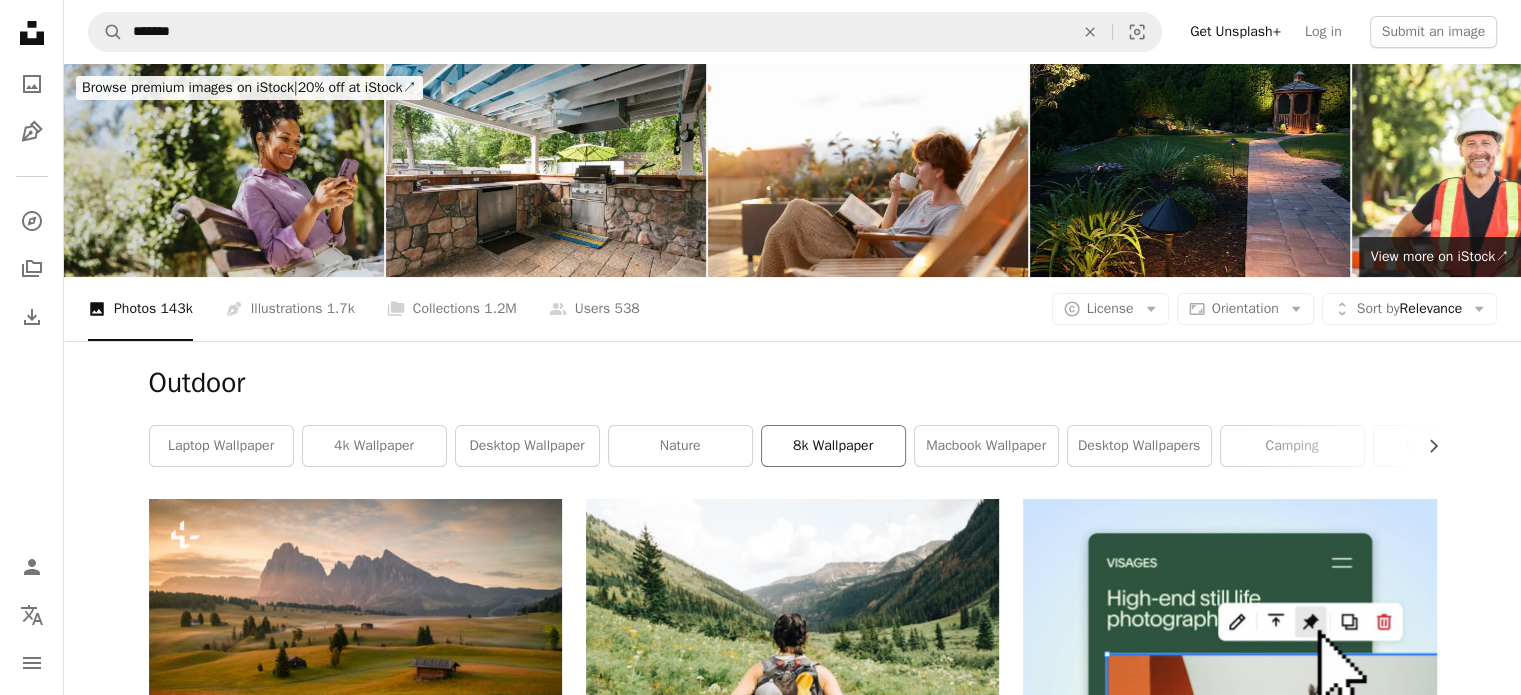 click on "8k wallpaper" at bounding box center (833, 446) 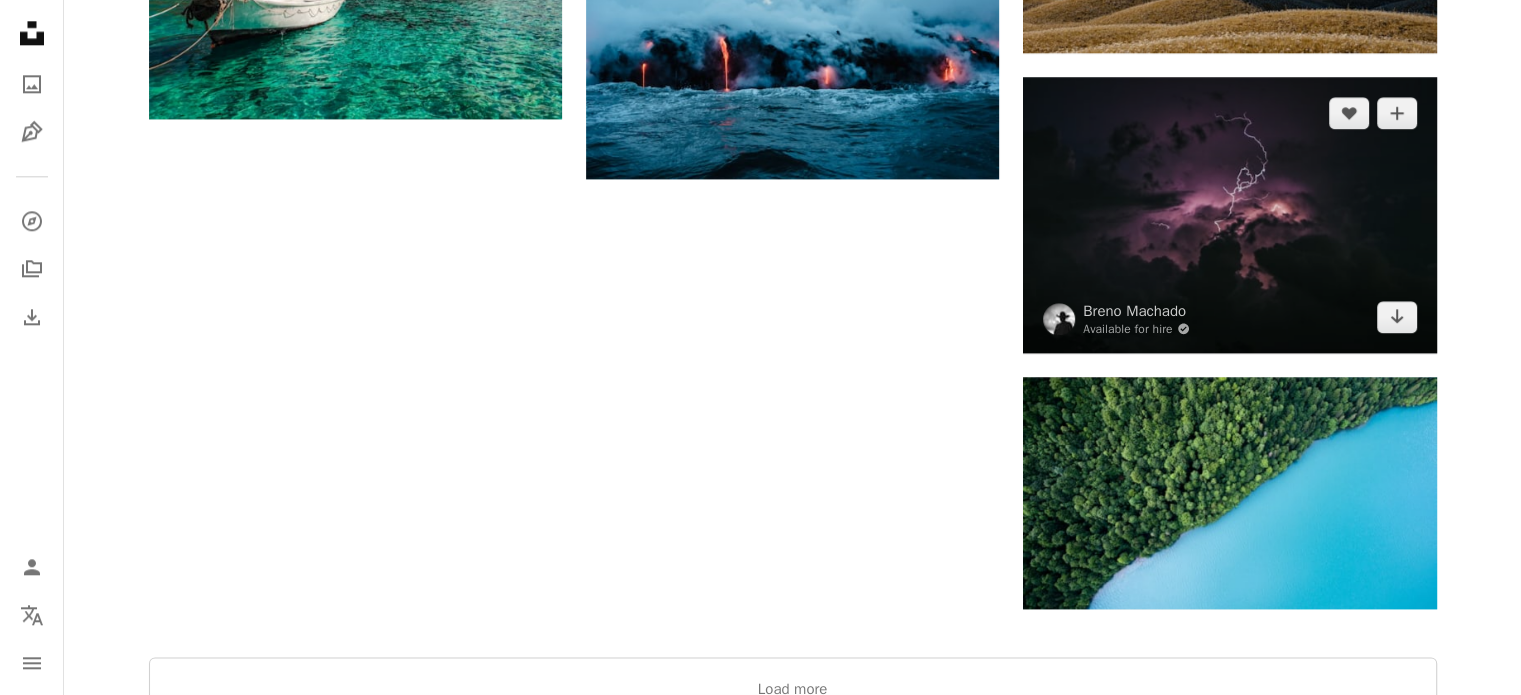 scroll, scrollTop: 2300, scrollLeft: 0, axis: vertical 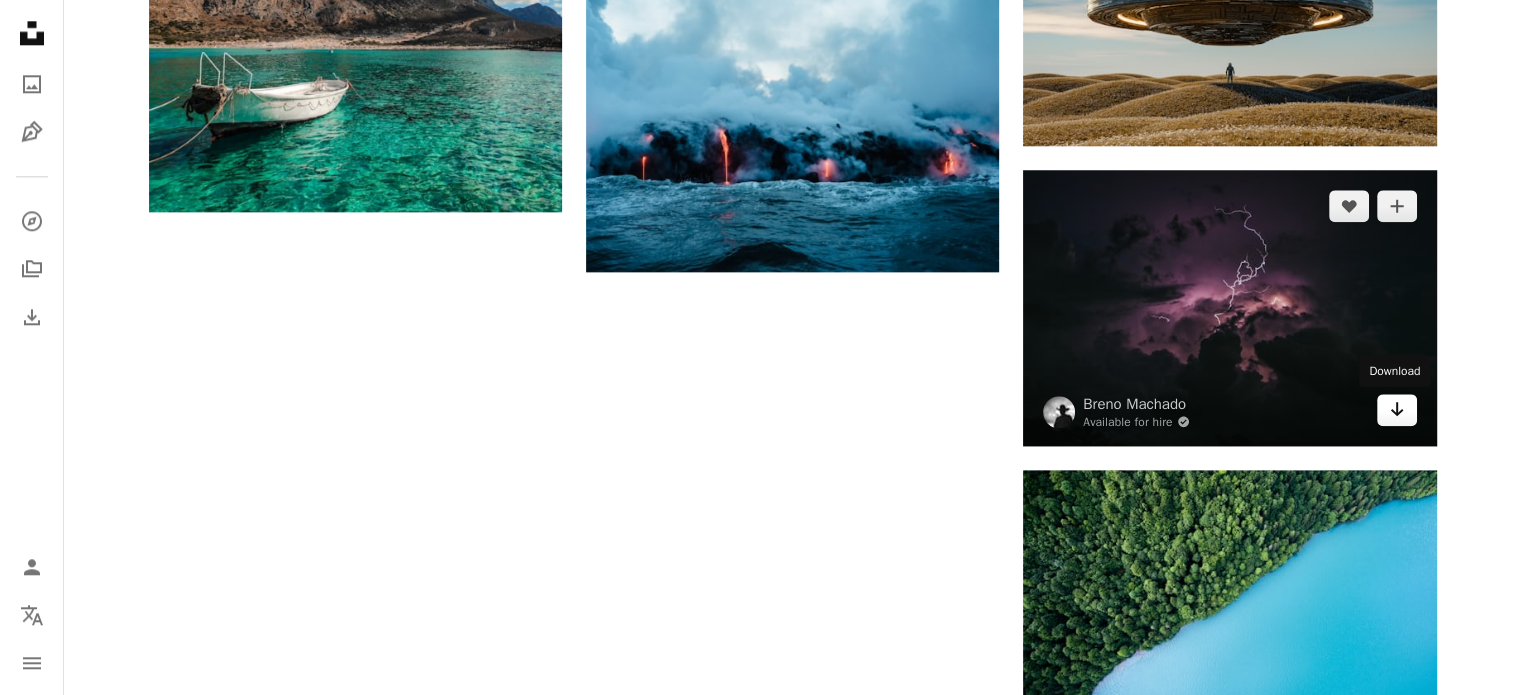 click on "Arrow pointing down" 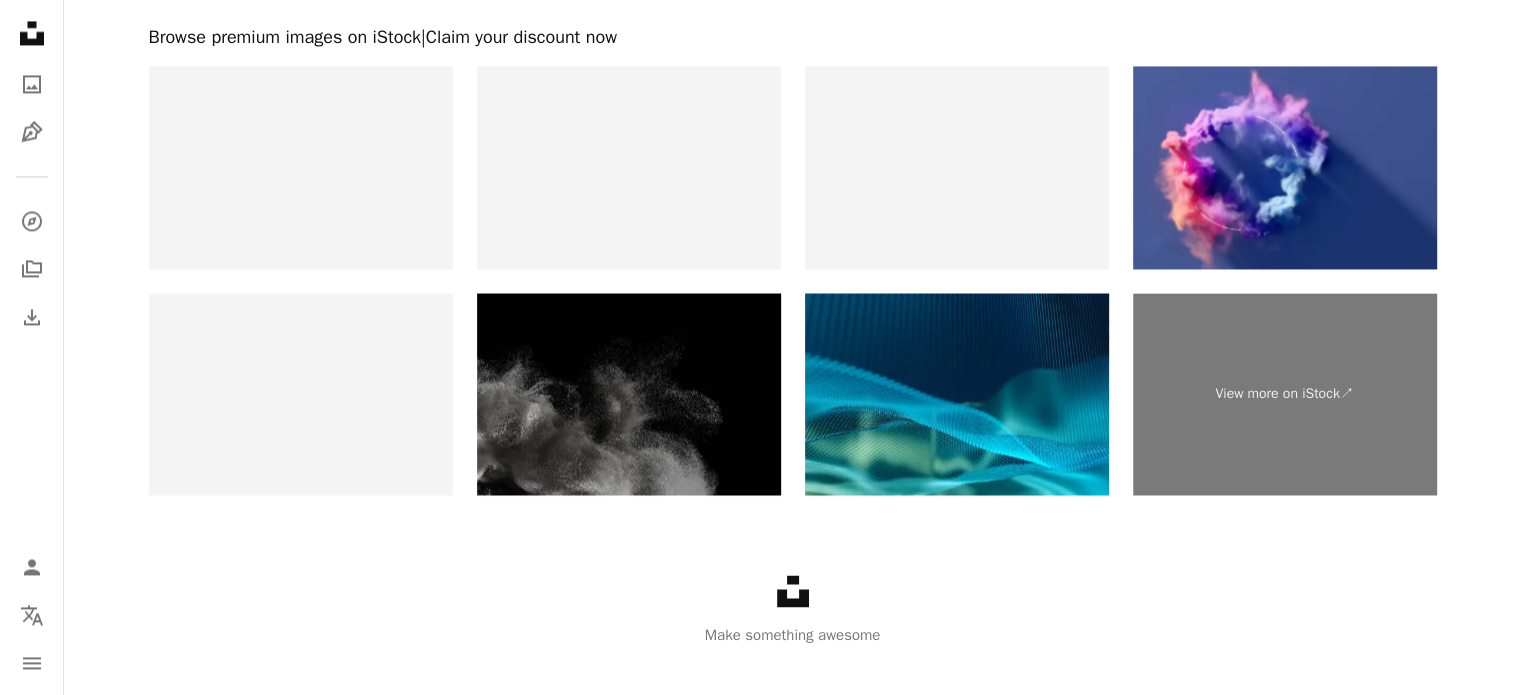 scroll, scrollTop: 3224, scrollLeft: 0, axis: vertical 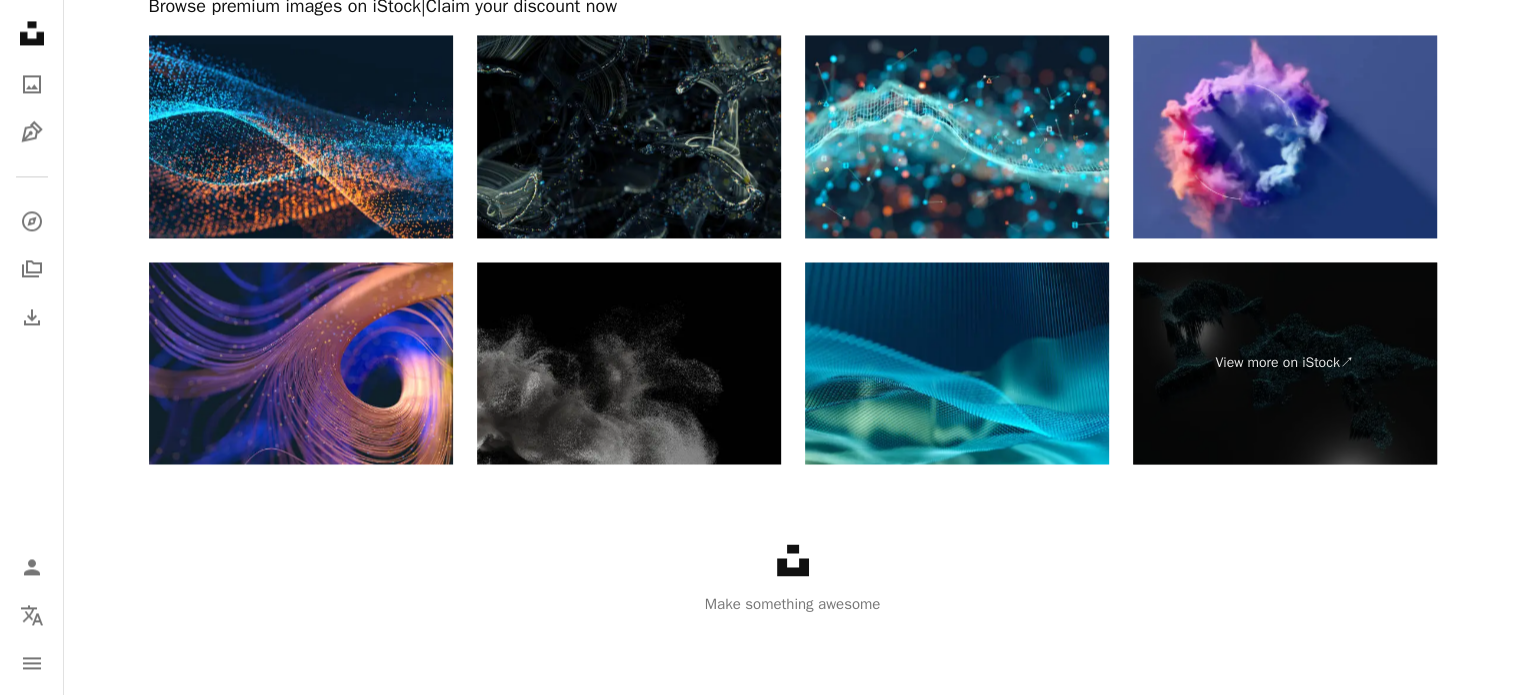 click at bounding box center [629, 363] 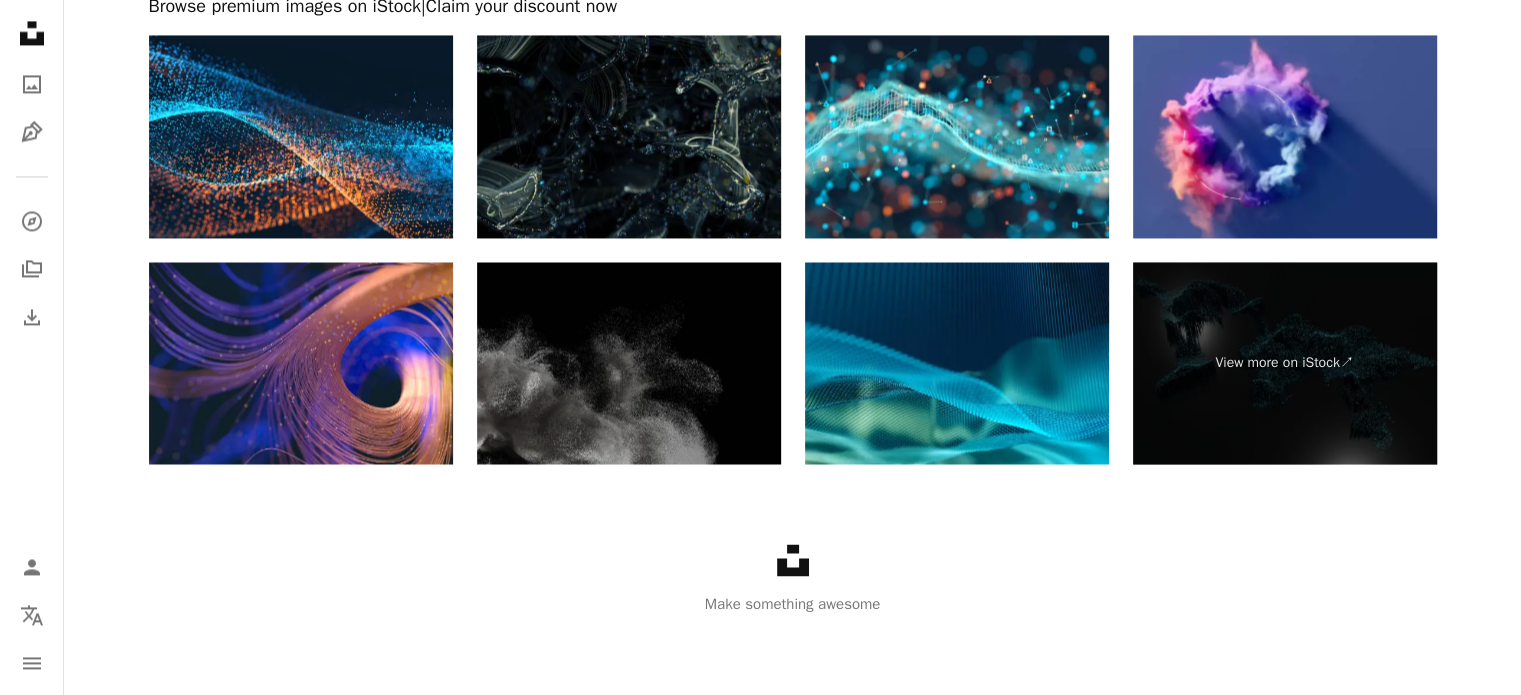click on "View more on iStock  ↗" at bounding box center [793, 249] 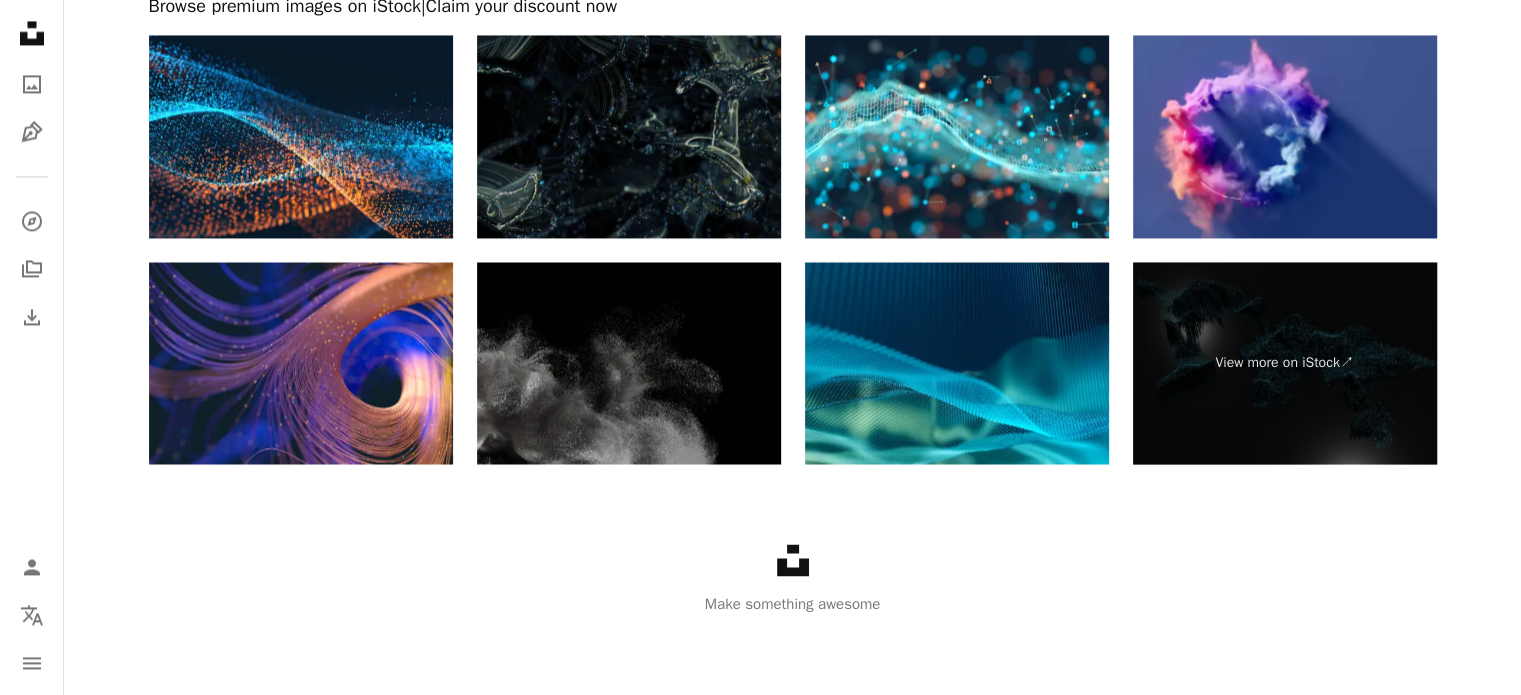 click at bounding box center (629, 136) 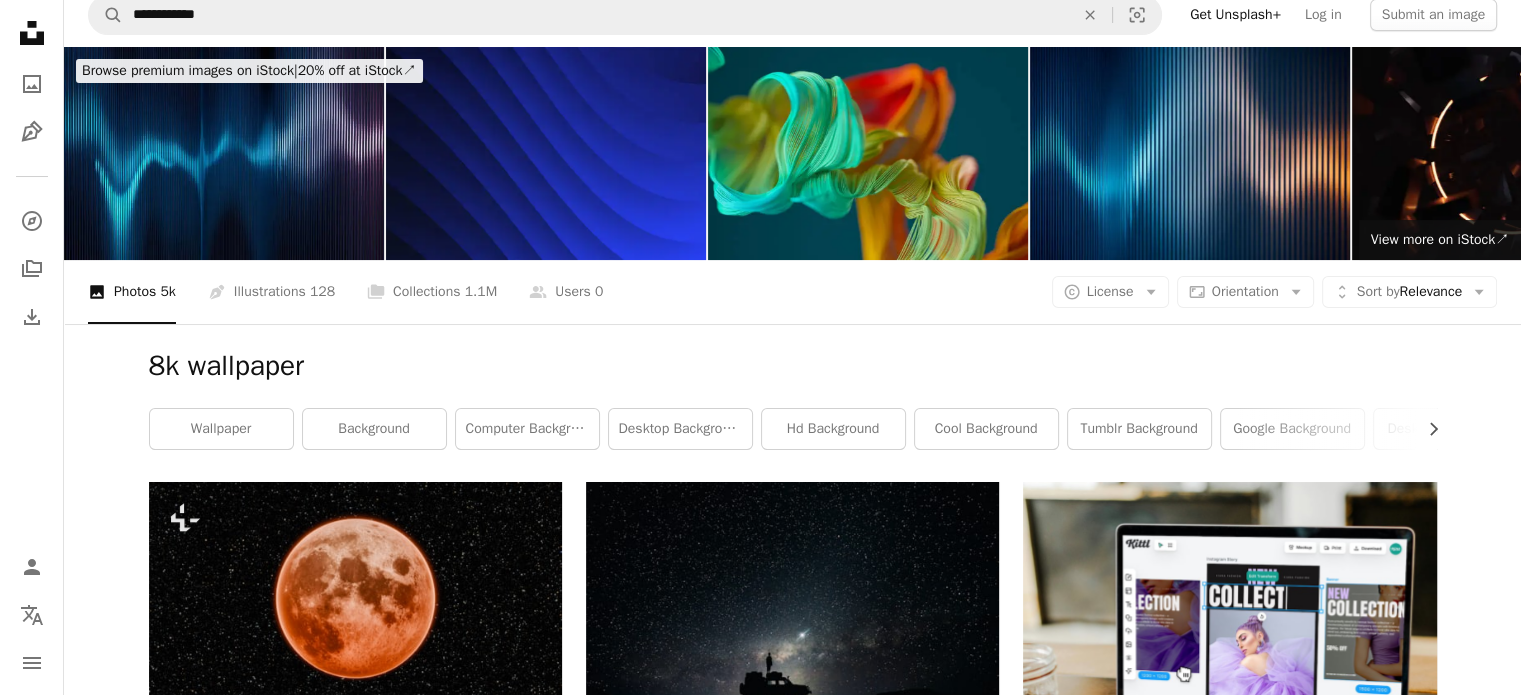 scroll, scrollTop: 0, scrollLeft: 0, axis: both 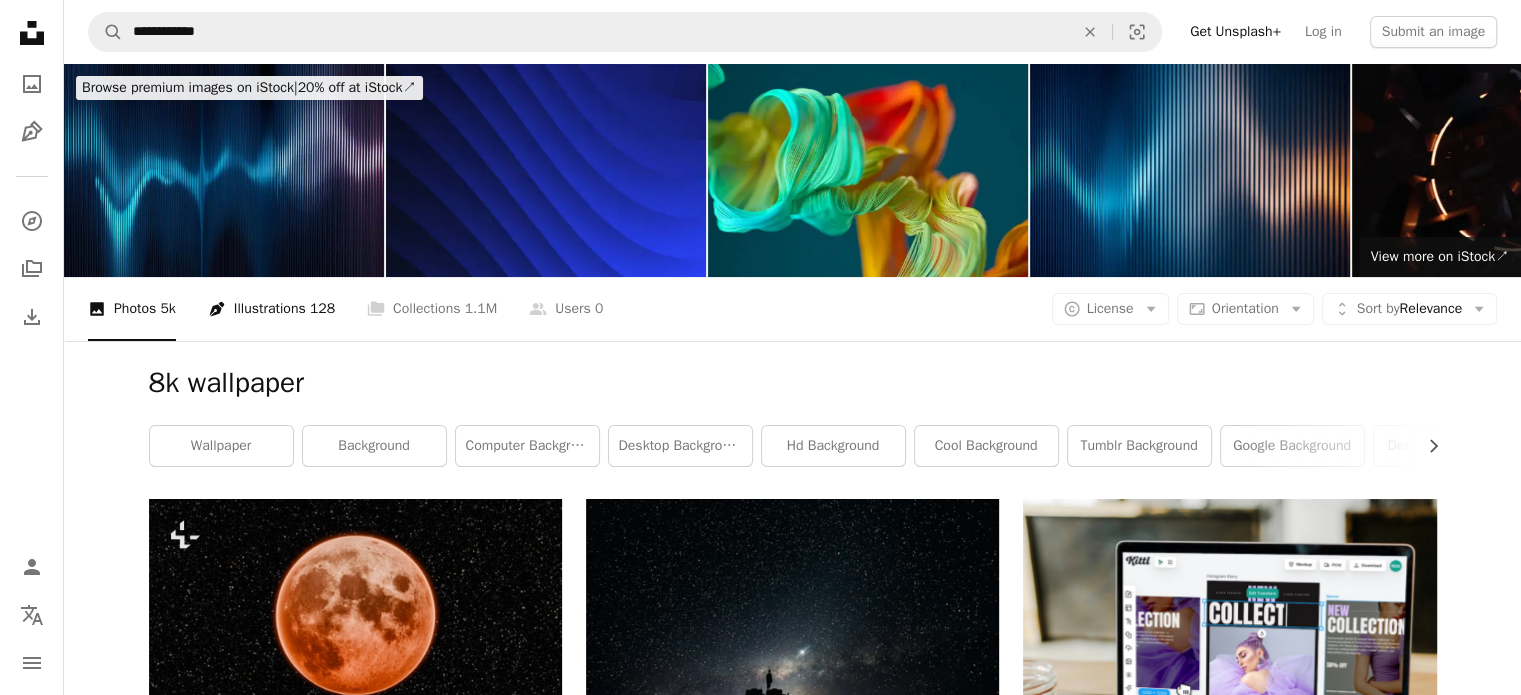 click on "128" at bounding box center (322, 309) 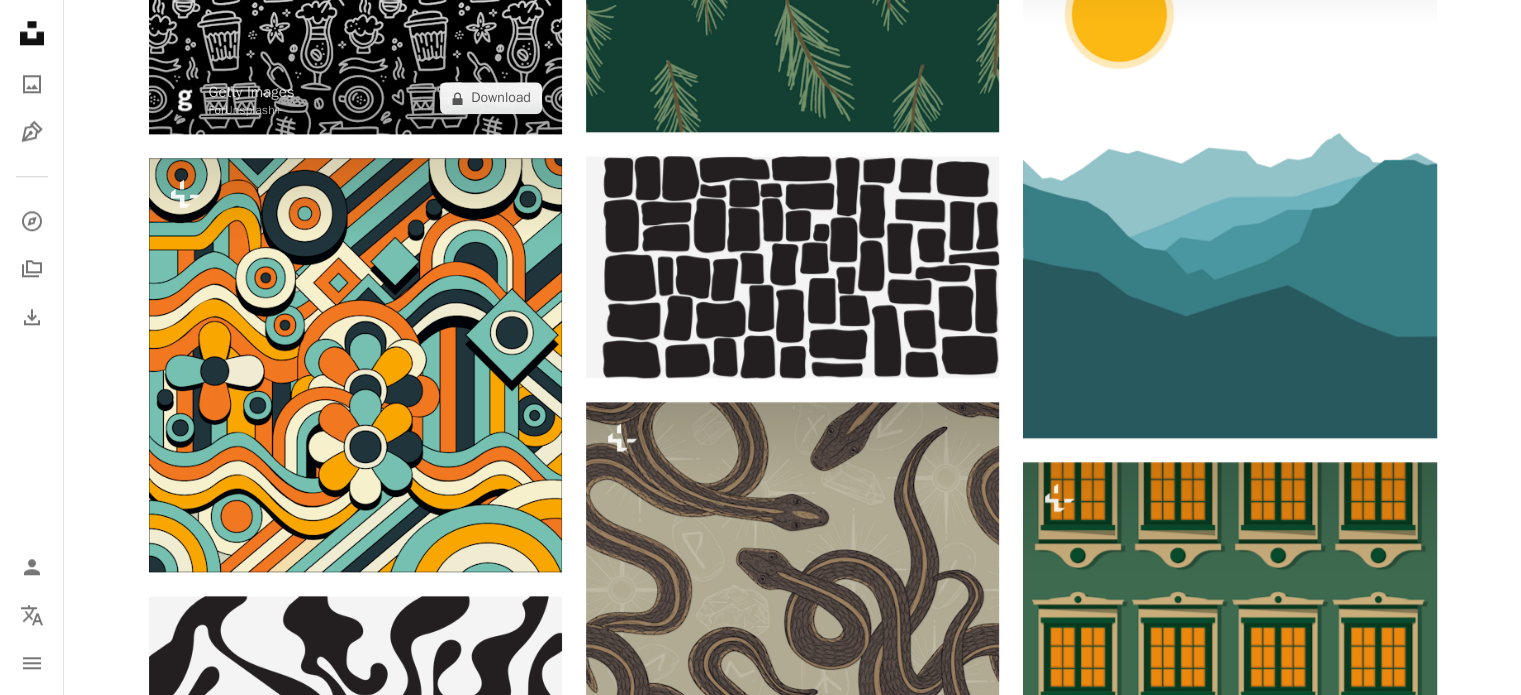 scroll, scrollTop: 2300, scrollLeft: 0, axis: vertical 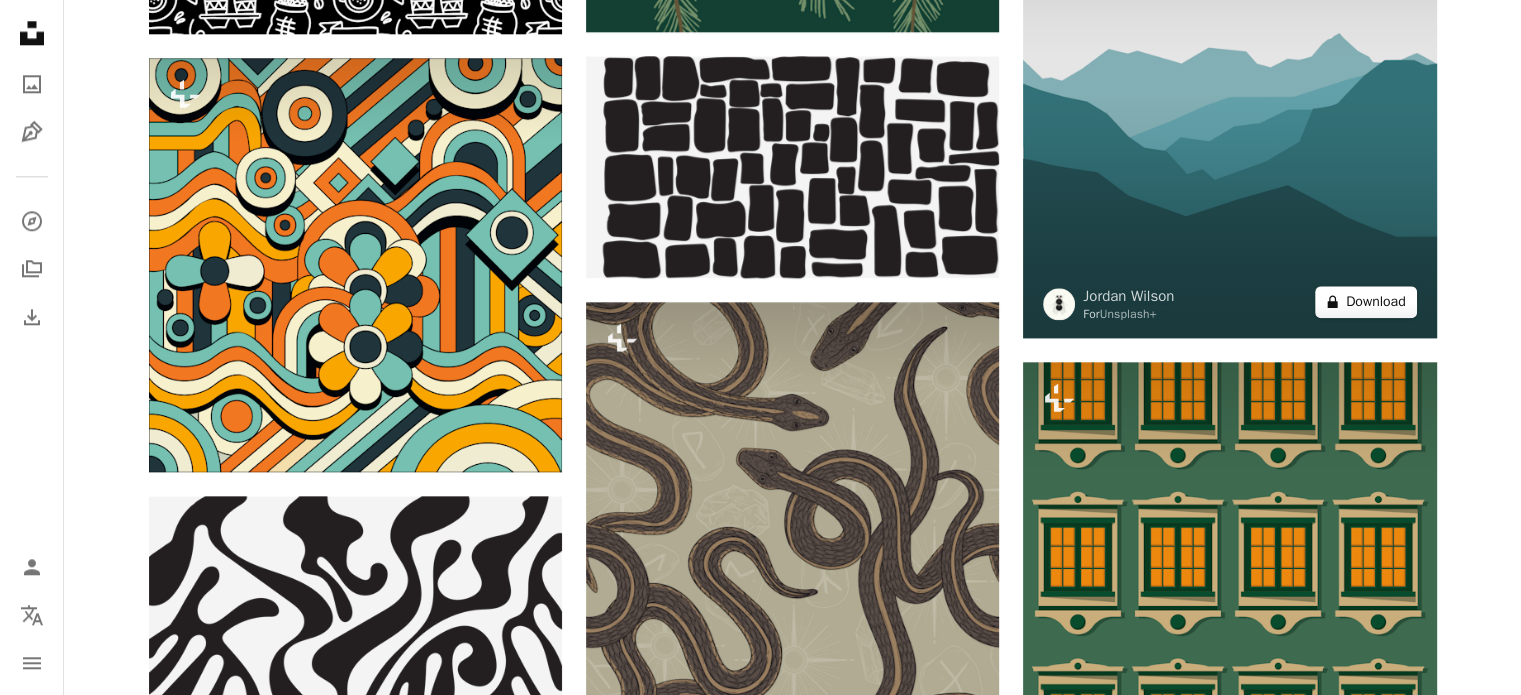click on "A lock Download" at bounding box center (1366, 302) 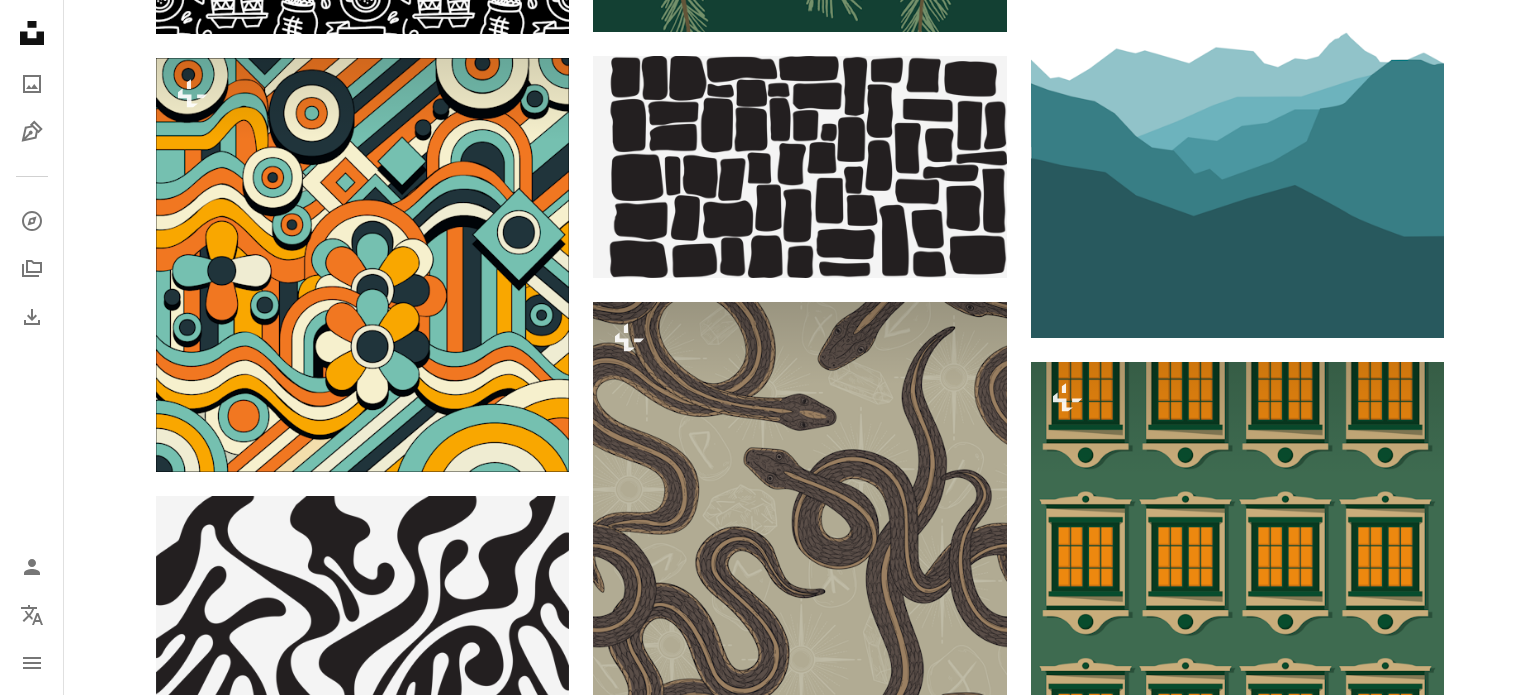 click on "An X shape Premium, ready to use images. Get unlimited access. A plus sign Members-only content added monthly A plus sign Unlimited royalty-free downloads A plus sign Illustrations  New A plus sign Enhanced legal protections yearly 65%  off monthly $20   $7 CAD per month * Get  Unsplash+ * When paid annually, billed upfront  $84 Taxes where applicable. Renews automatically. Cancel anytime." at bounding box center (768, 2634) 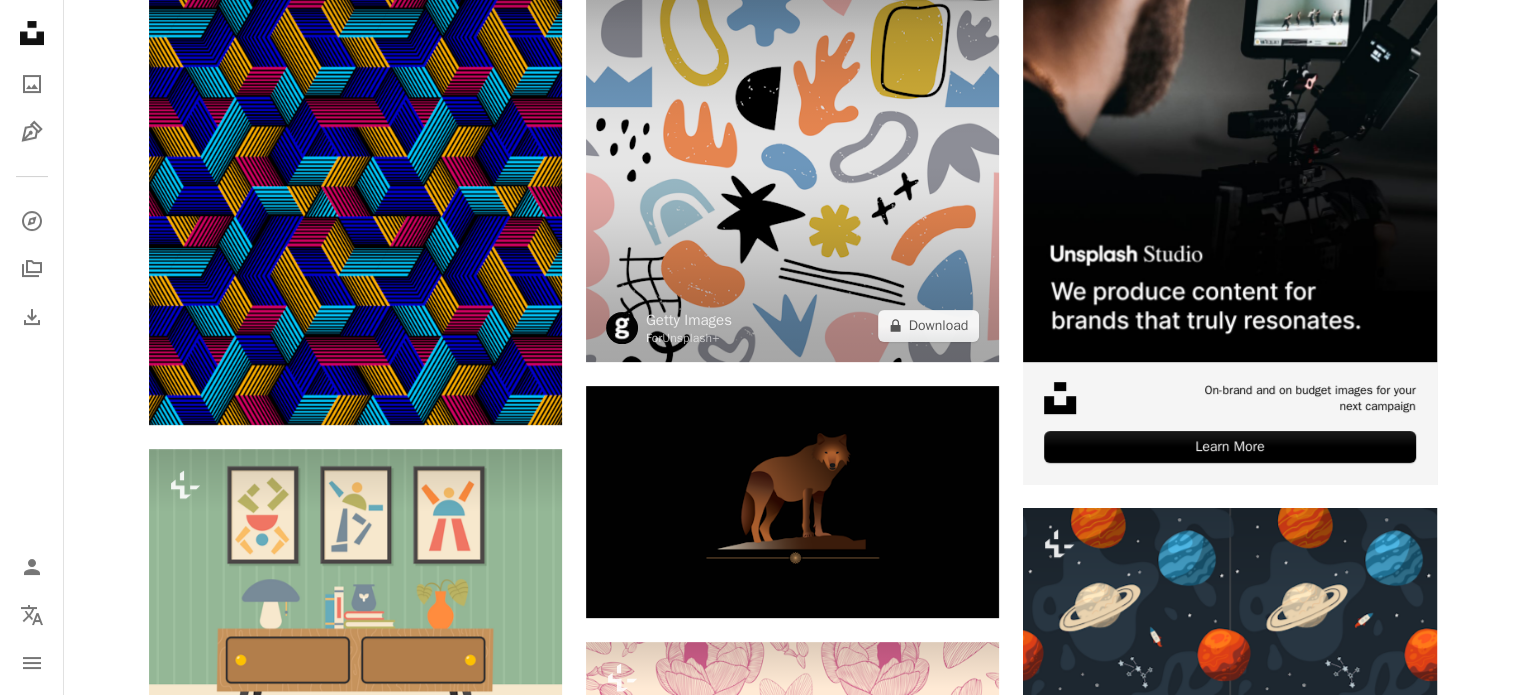 scroll, scrollTop: 0, scrollLeft: 0, axis: both 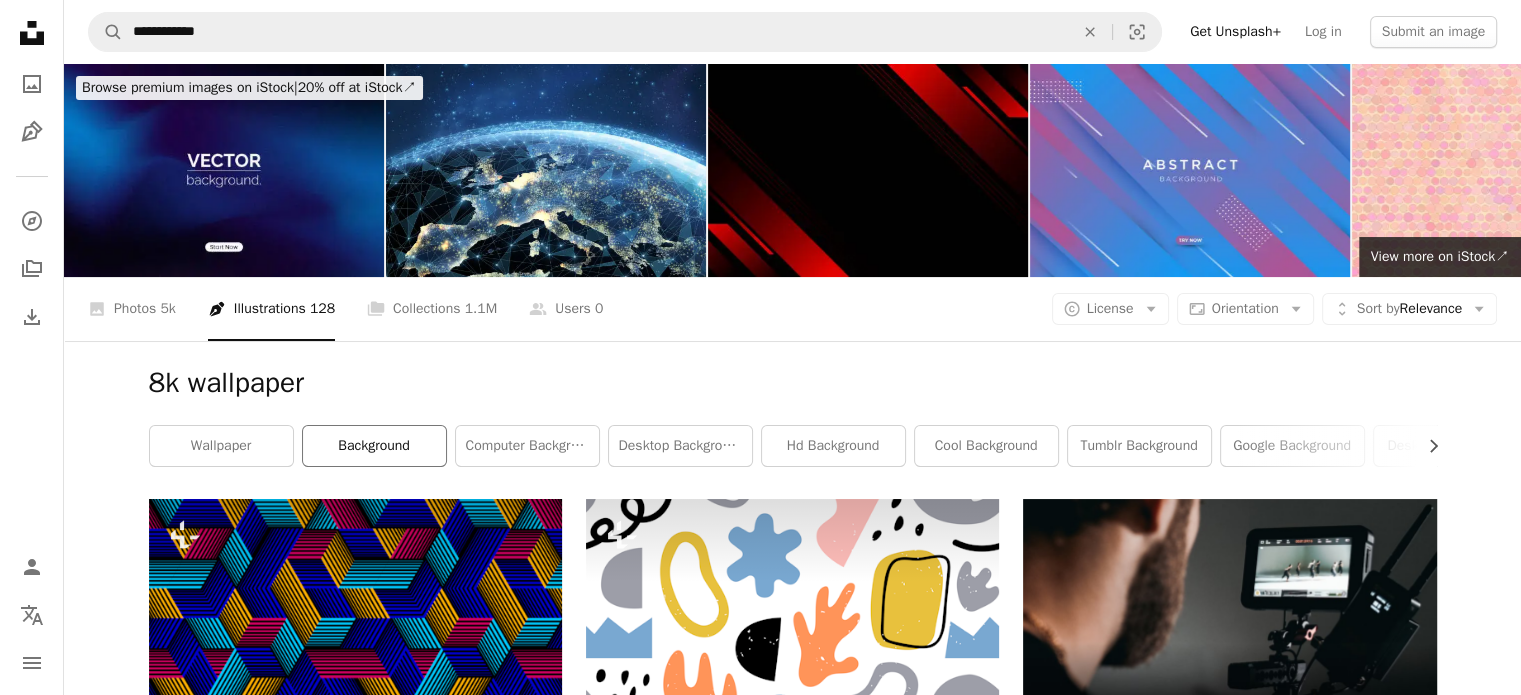 click on "background" at bounding box center (374, 446) 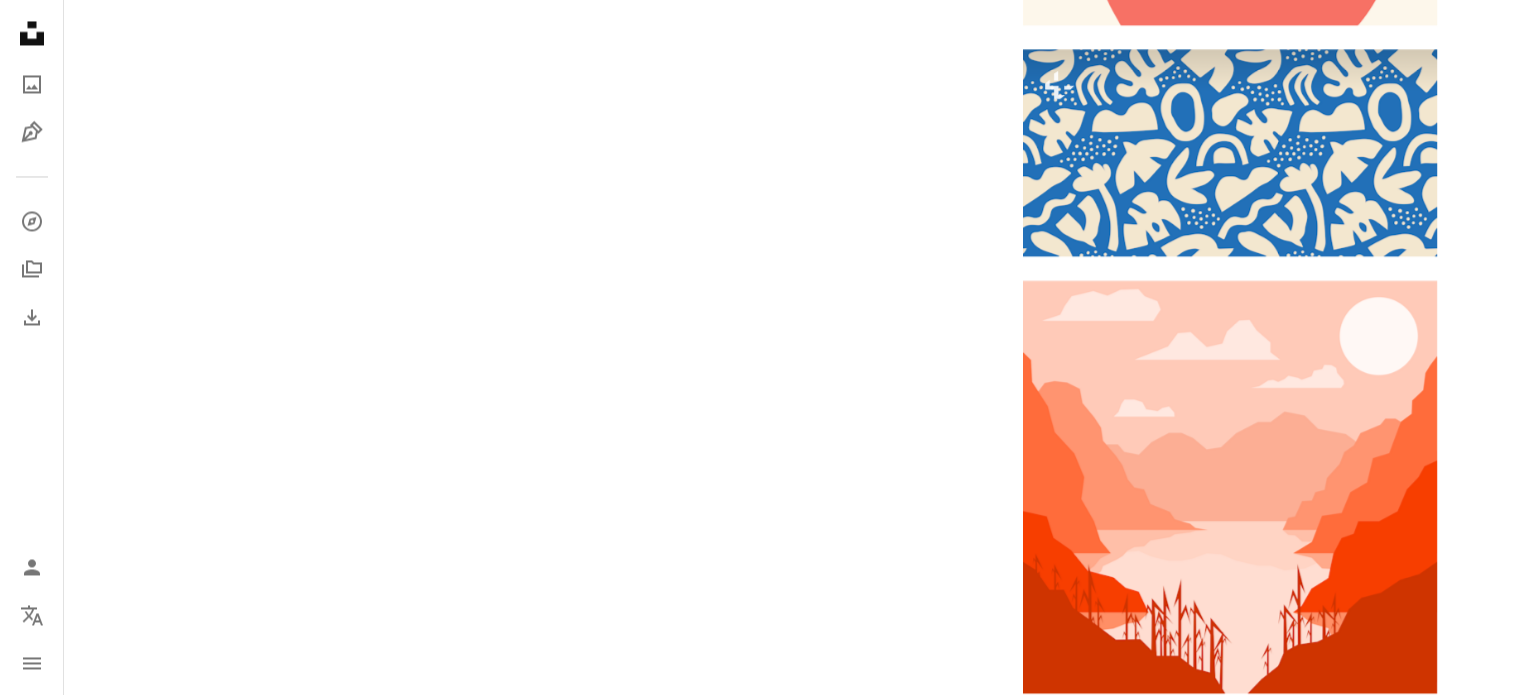 scroll, scrollTop: 3644, scrollLeft: 0, axis: vertical 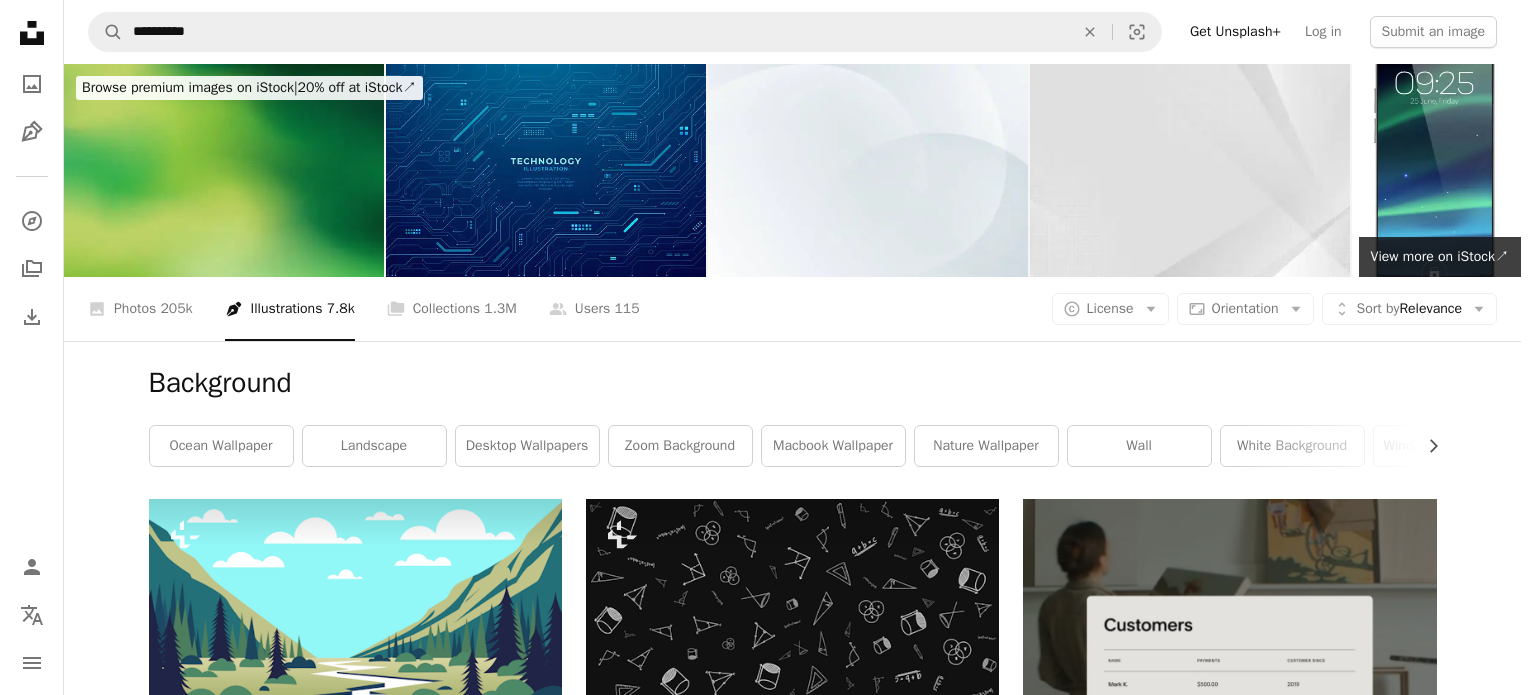 click on "Arrow pointing down" at bounding box center [1397, 4187] 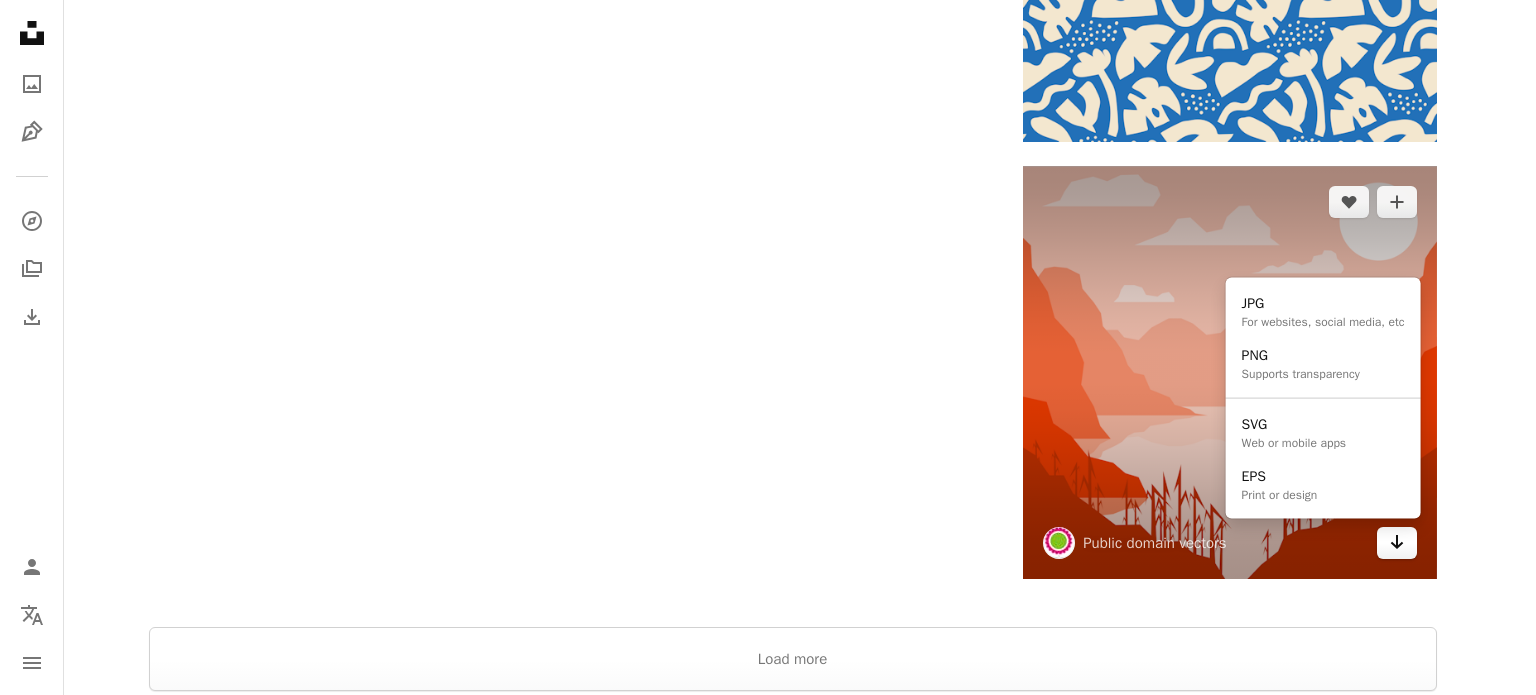 click on "Arrow pointing down" at bounding box center [1397, 543] 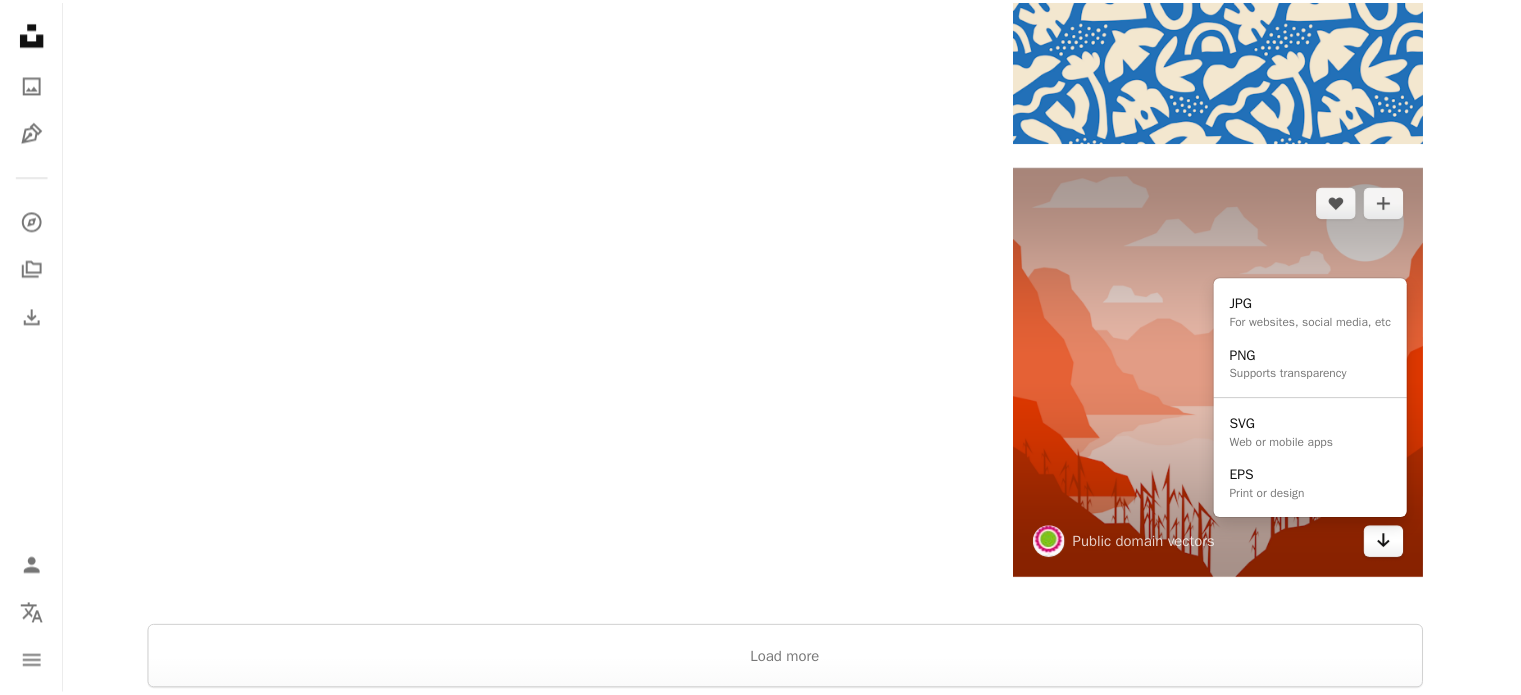scroll, scrollTop: 3644, scrollLeft: 0, axis: vertical 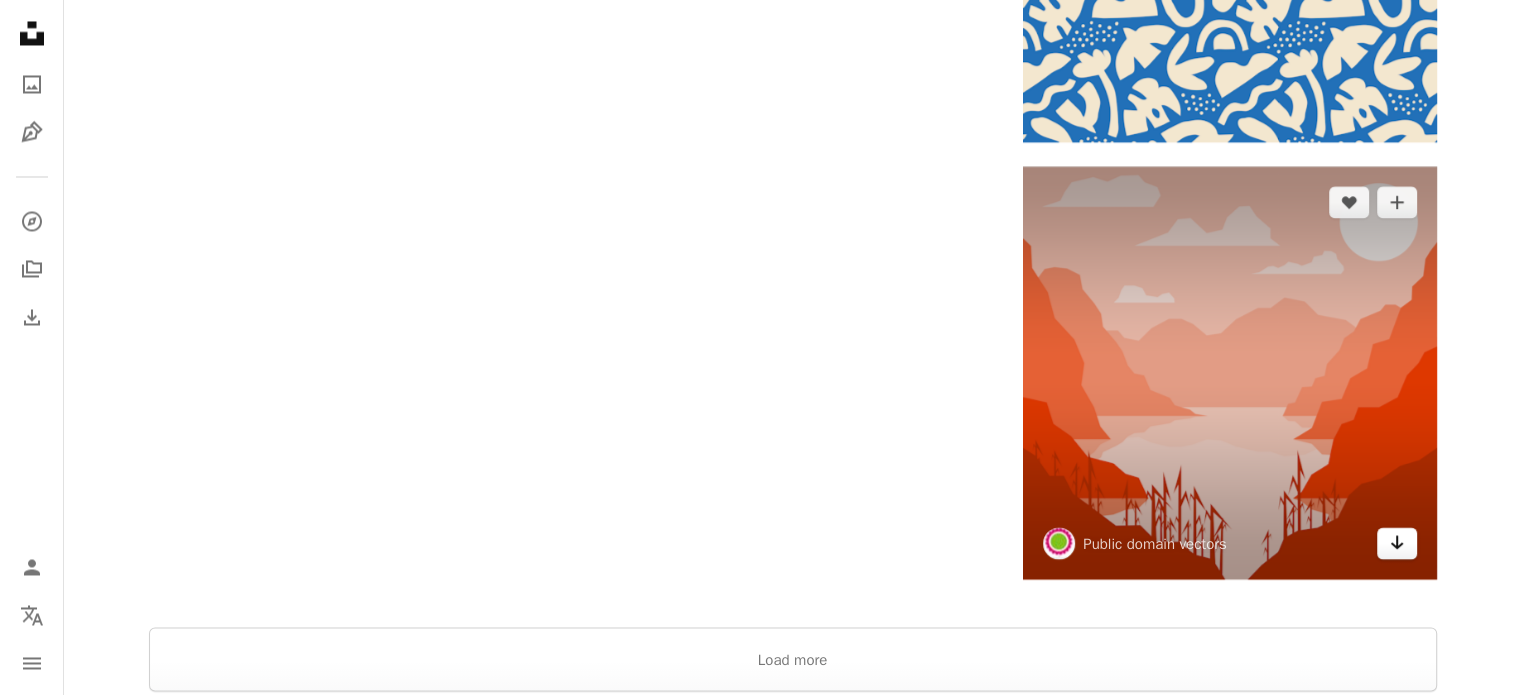 click on "Arrow pointing down" 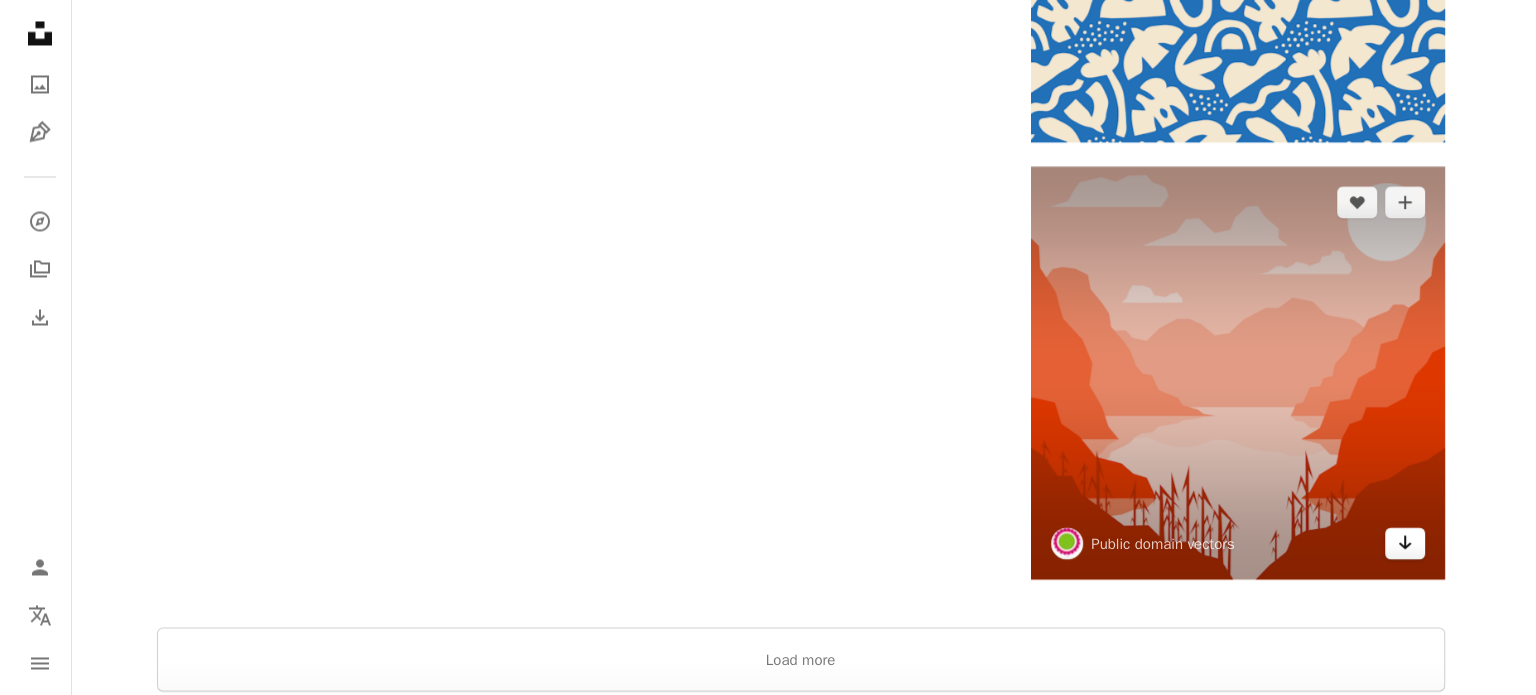 scroll, scrollTop: 0, scrollLeft: 0, axis: both 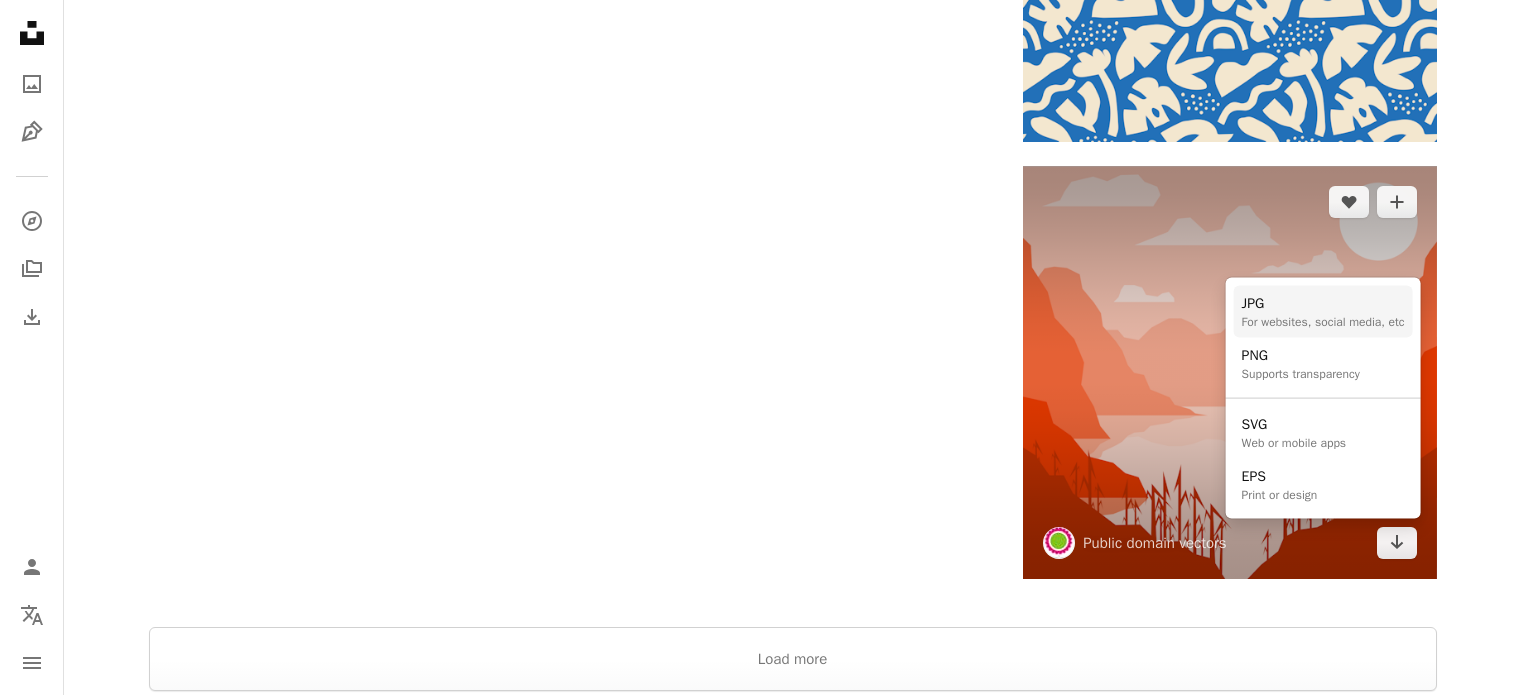 click on "JPG" at bounding box center (1323, 304) 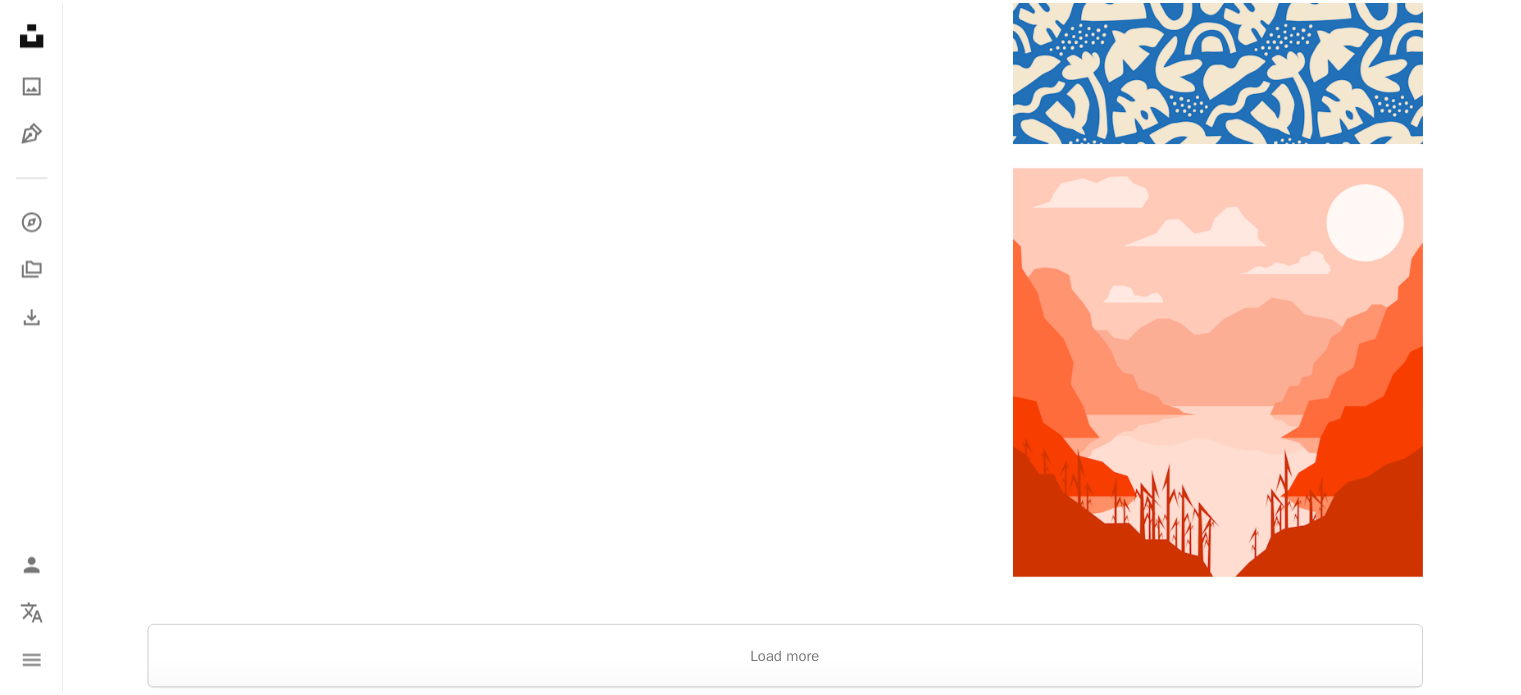 scroll, scrollTop: 3644, scrollLeft: 0, axis: vertical 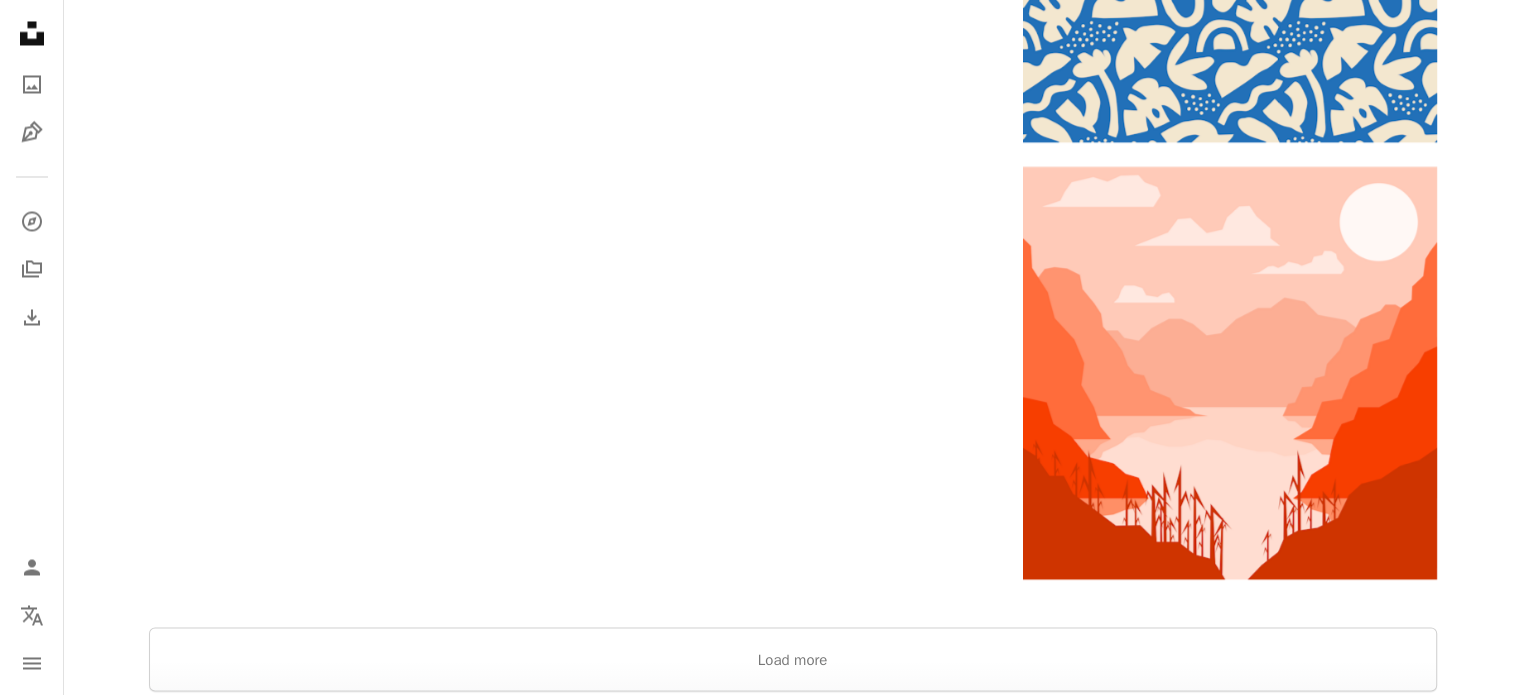 click on "A lock Download" at bounding box center (929, -2020) 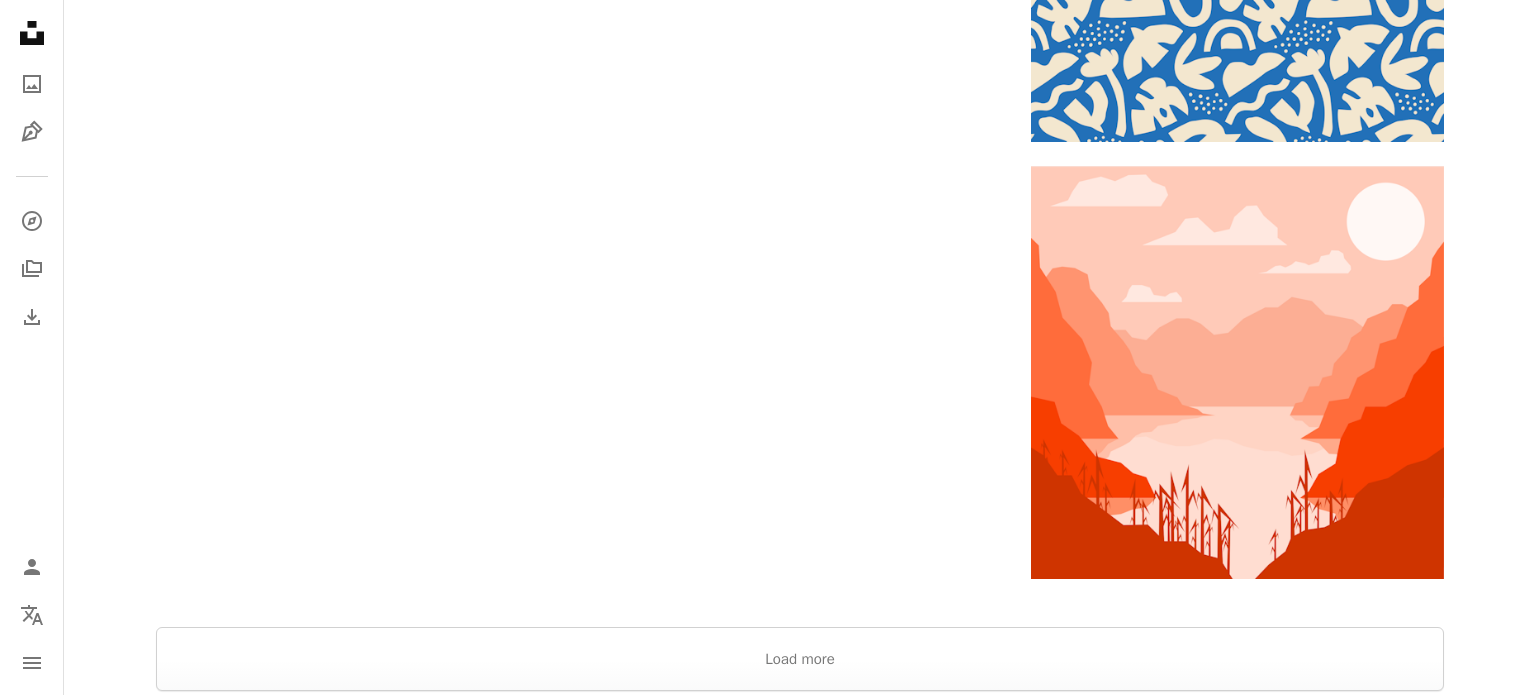 click on "An X shape Premium, ready to use images. Get unlimited access. A plus sign Members-only content added monthly A plus sign Unlimited royalty-free downloads A plus sign Illustrations  New A plus sign Enhanced legal protections yearly 65%  off monthly $20   $7 CAD per month * Get  Unsplash+ * When paid annually, billed upfront  $84 Taxes where applicable. Renews automatically. Cancel anytime." at bounding box center [768, 1843] 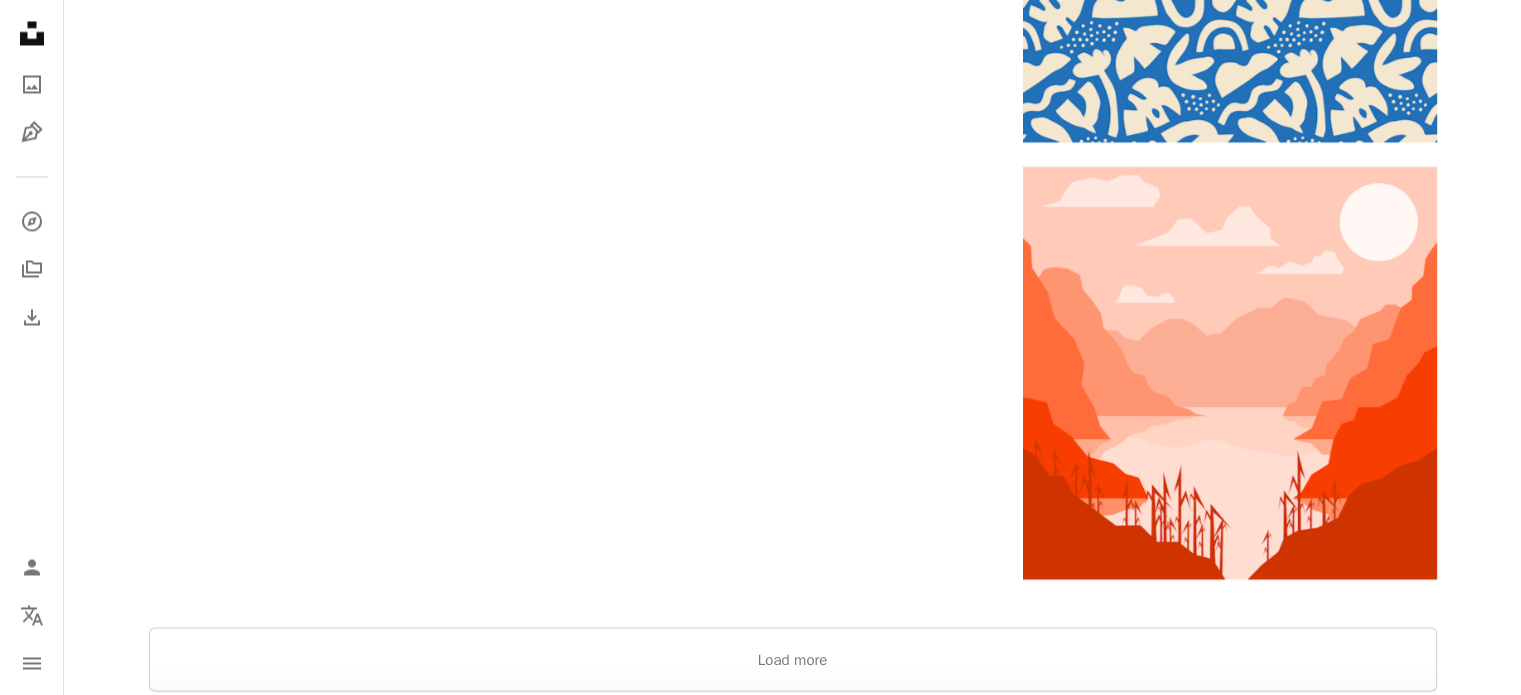 scroll, scrollTop: 100, scrollLeft: 0, axis: vertical 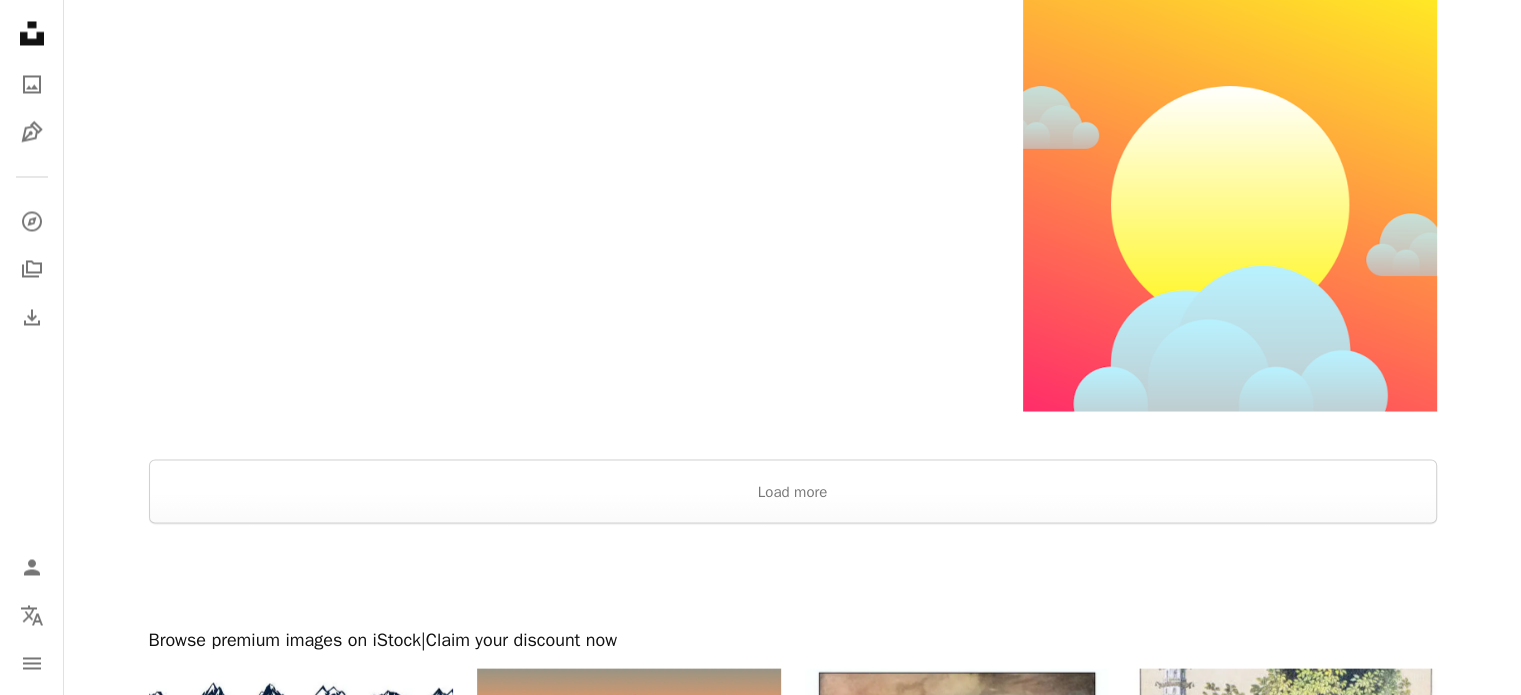 click on "A lock Download" at bounding box center (1366, -1991) 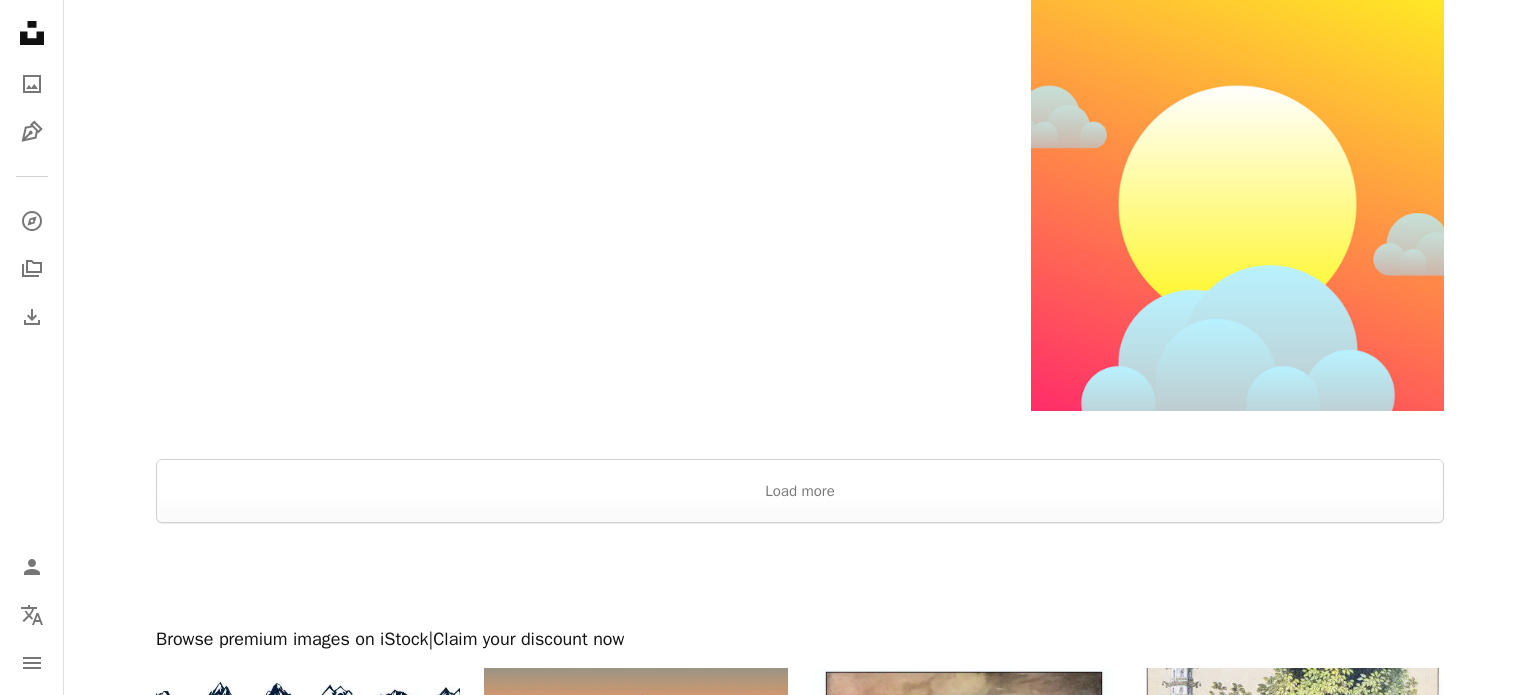 click on "An X shape Premium, ready to use images. Get unlimited access. A plus sign Members-only content added monthly A plus sign Unlimited royalty-free downloads A plus sign Illustrations  New A plus sign Enhanced legal protections yearly 65%  off monthly $20   $7 CAD per month * Get  Unsplash+ * When paid annually, billed upfront  $84 Taxes where applicable. Renews automatically. Cancel anytime." at bounding box center (768, 1675) 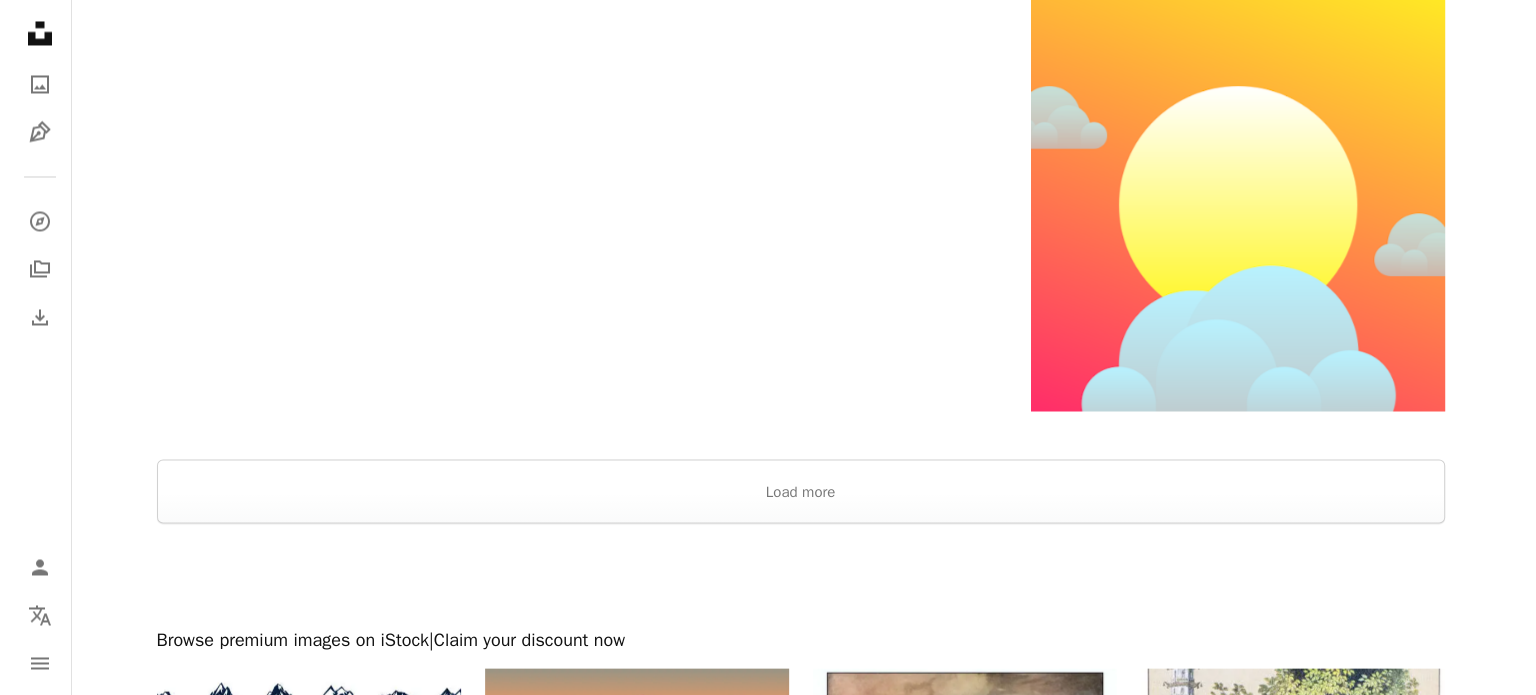 scroll, scrollTop: 277, scrollLeft: 0, axis: vertical 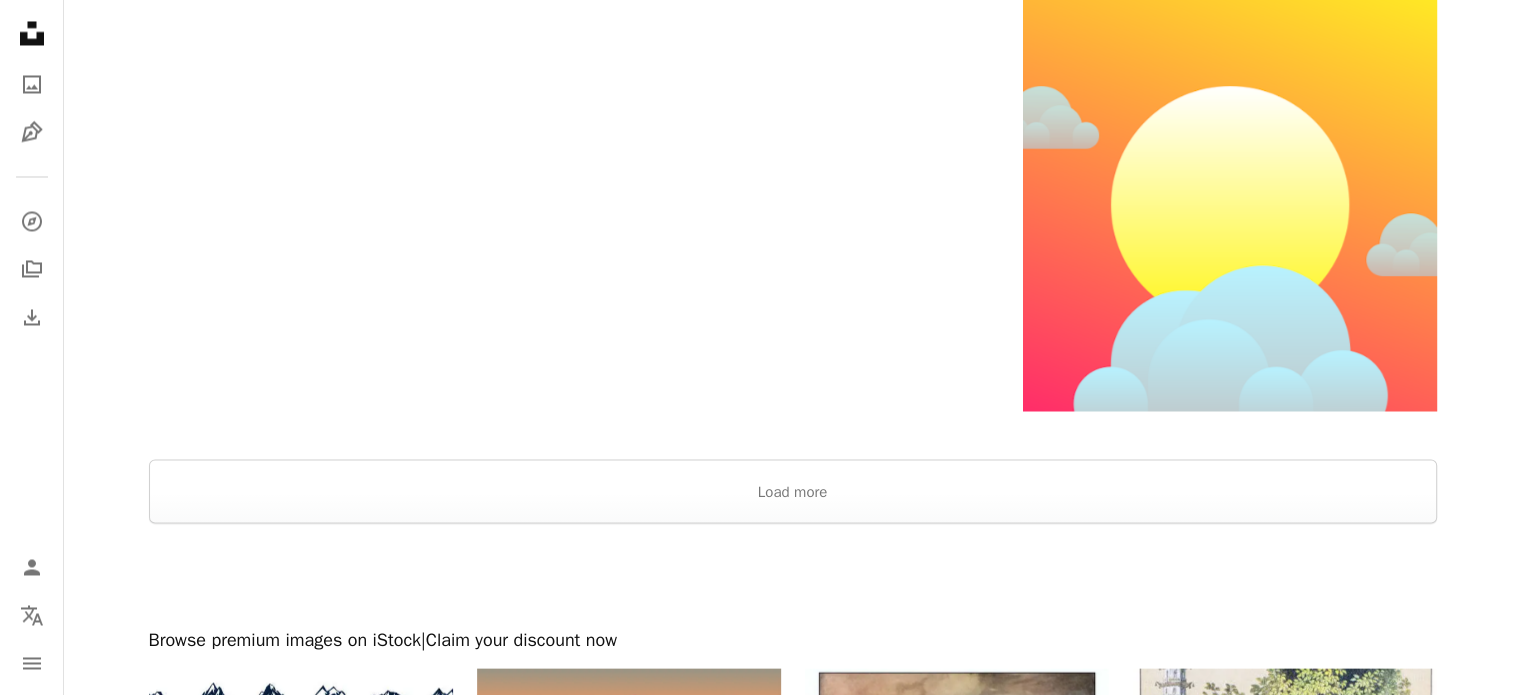 click at bounding box center [792, -3008] 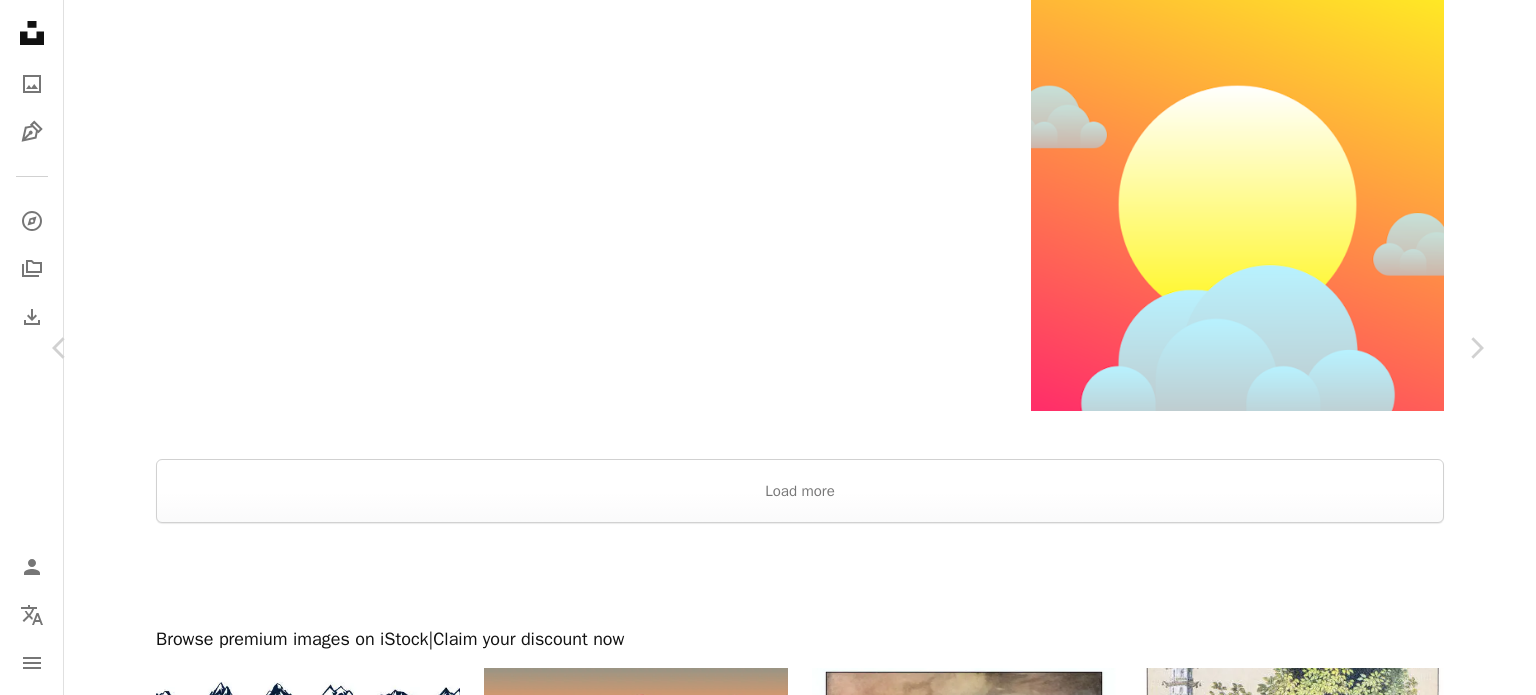 scroll, scrollTop: 100, scrollLeft: 0, axis: vertical 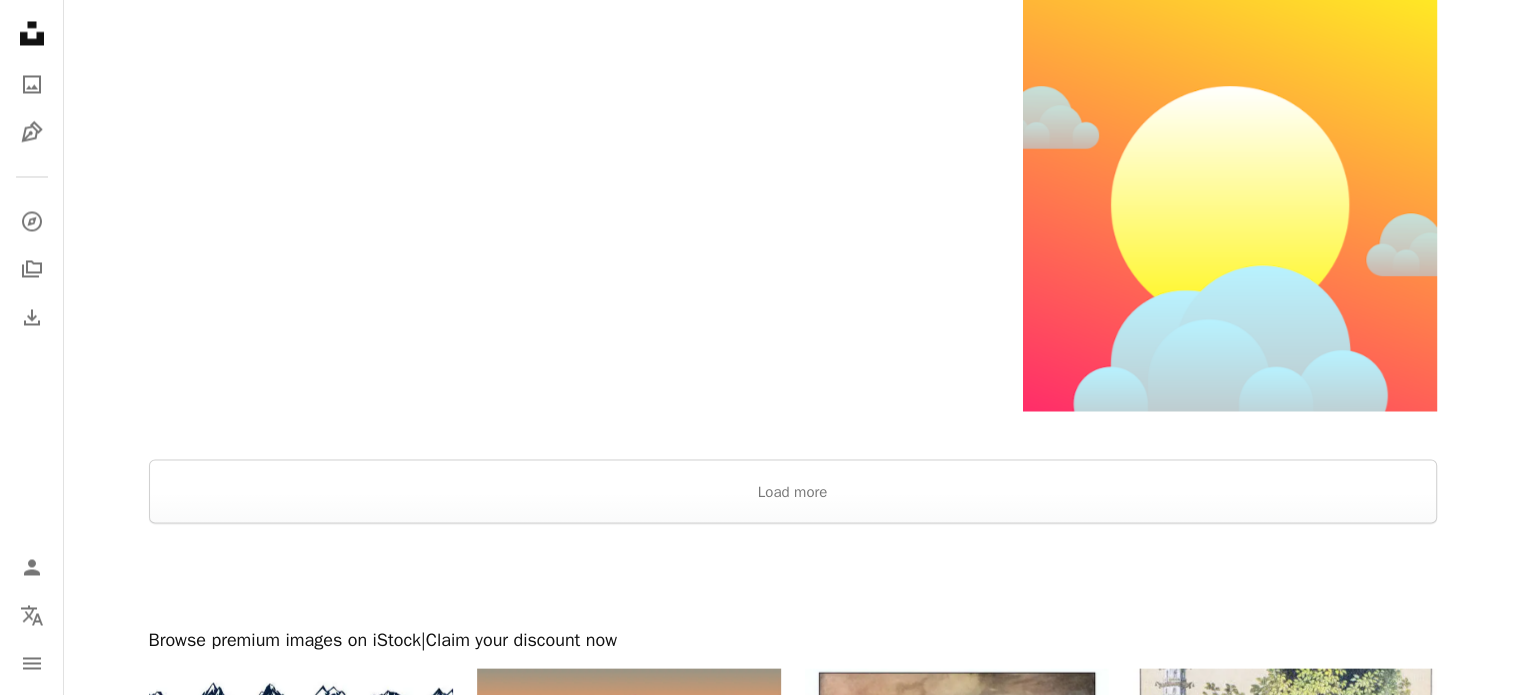 click on "flowers" at bounding box center (986, -3198) 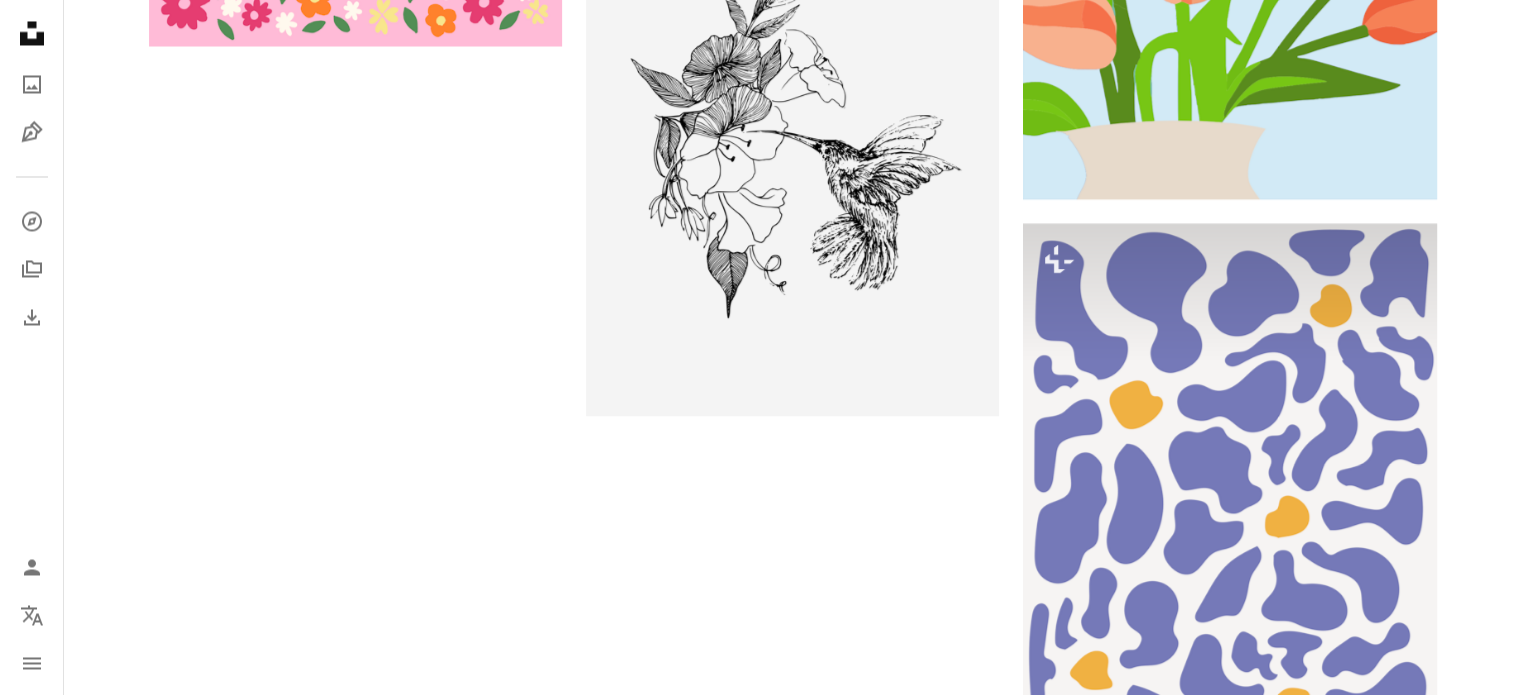 scroll, scrollTop: 200, scrollLeft: 0, axis: vertical 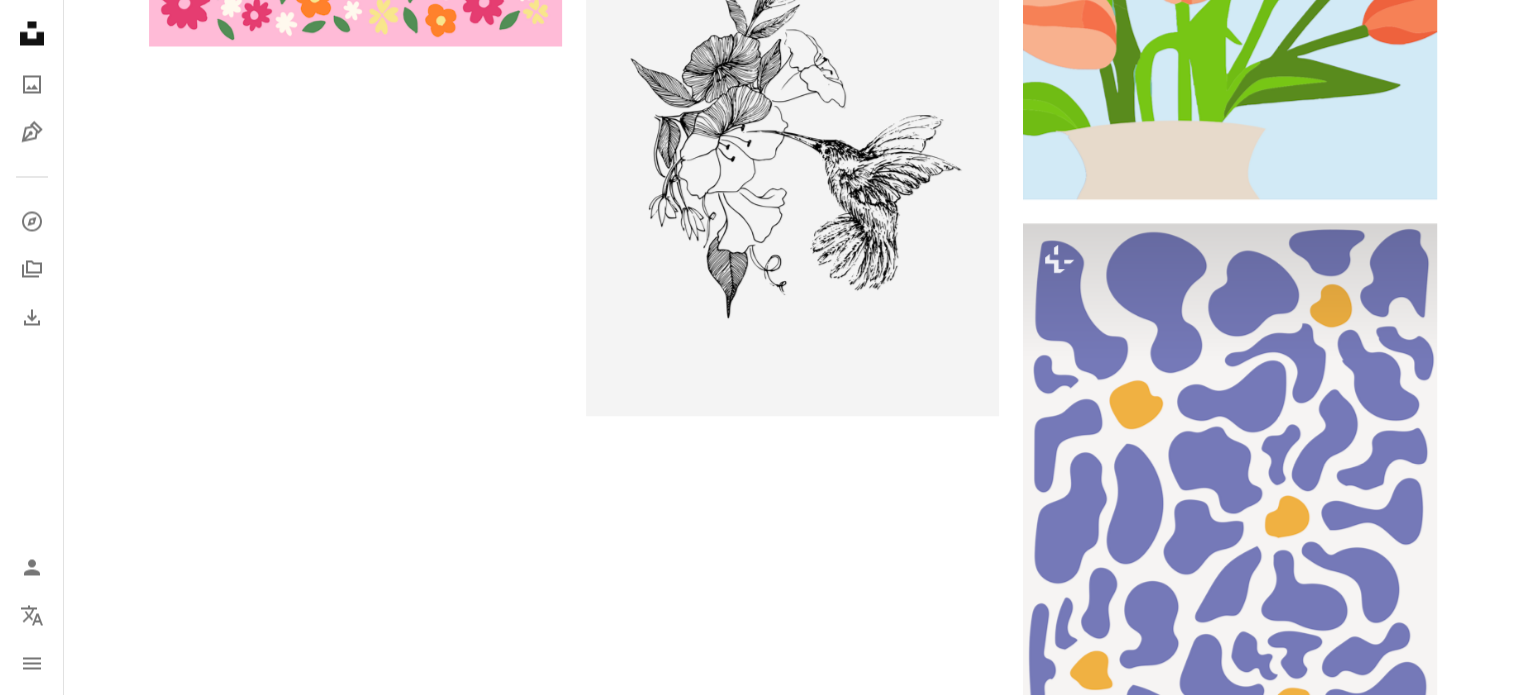 click on "plants" at bounding box center (1139, -3198) 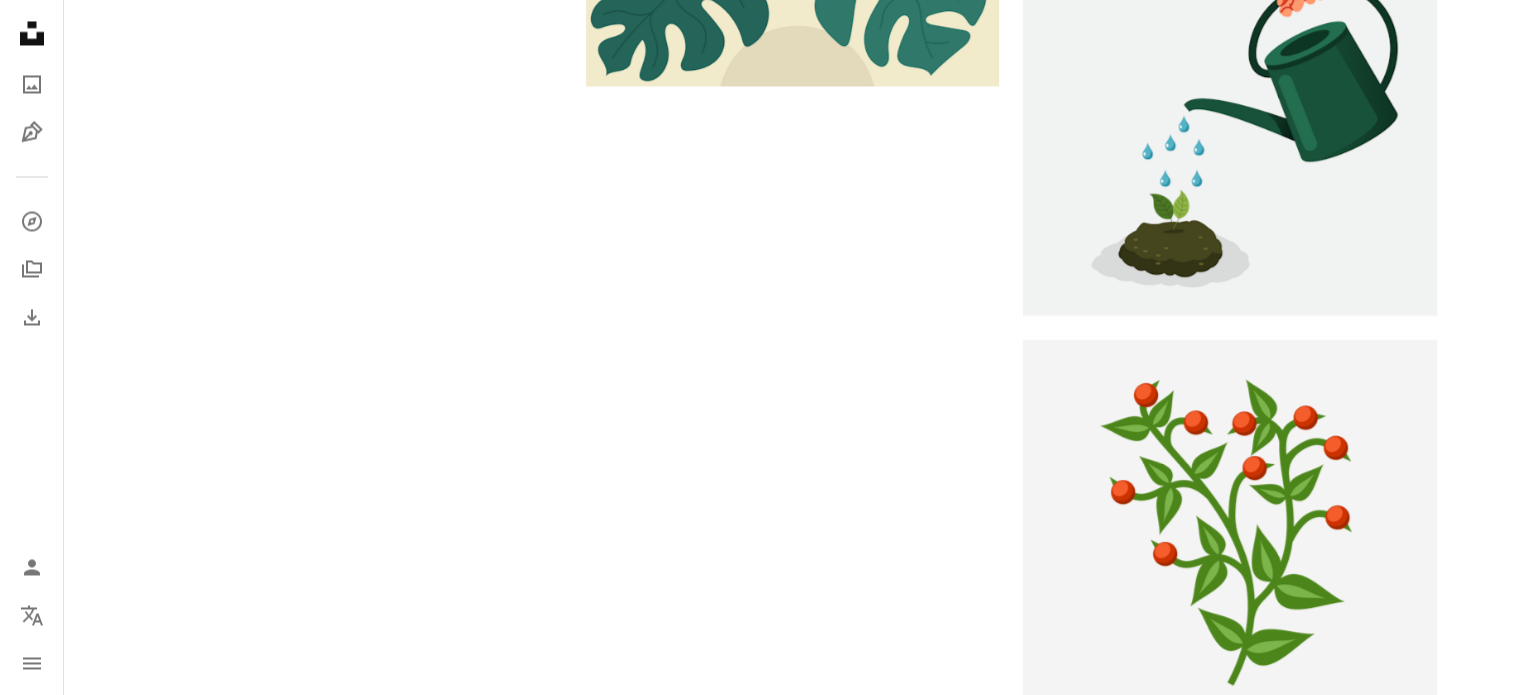 scroll, scrollTop: 4300, scrollLeft: 0, axis: vertical 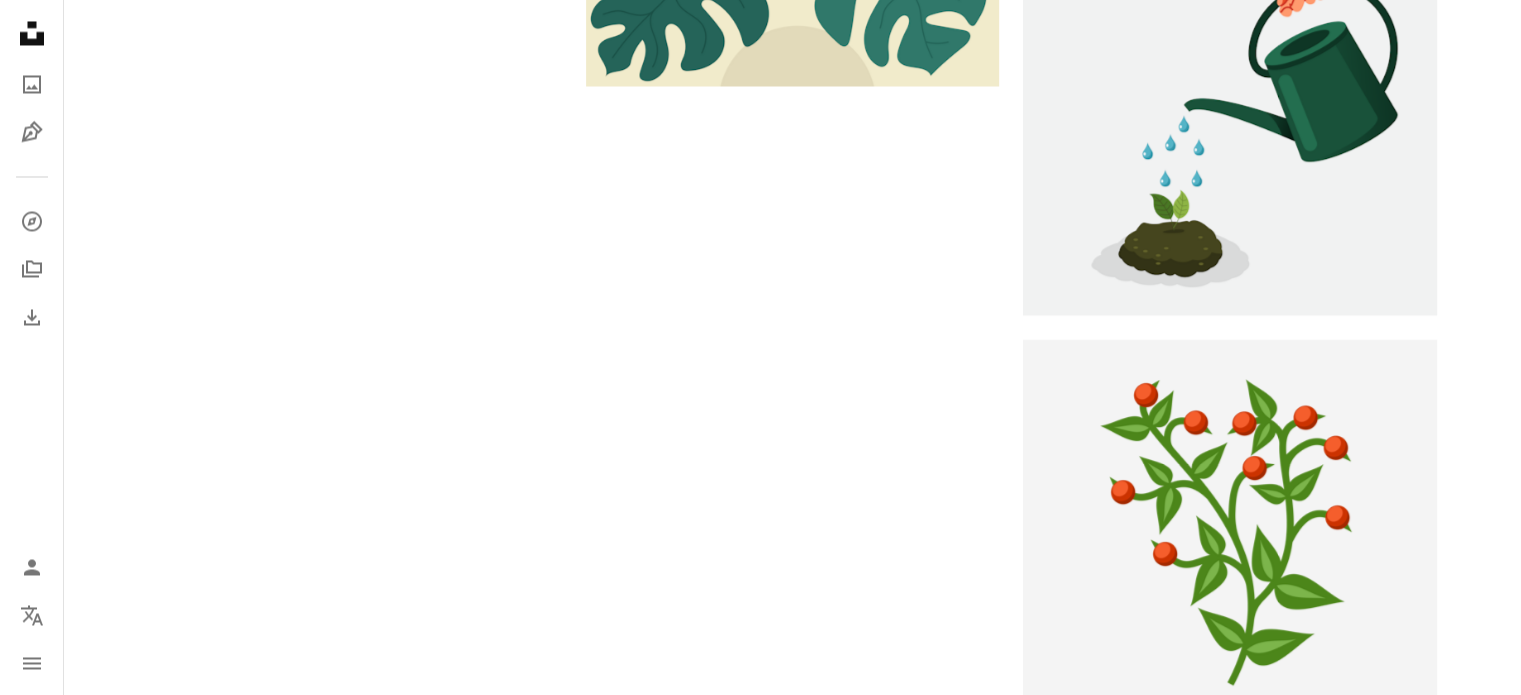 click at bounding box center [629, 1110] 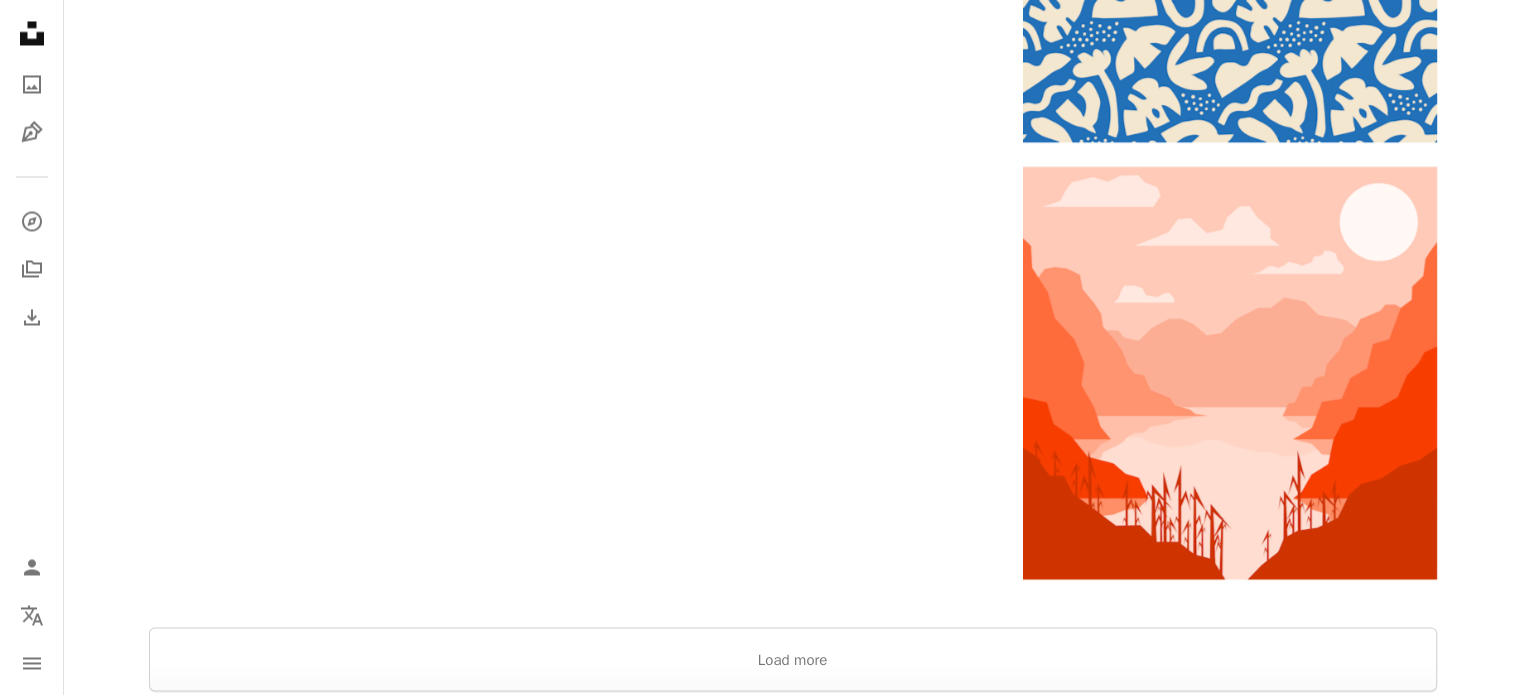 scroll, scrollTop: 0, scrollLeft: 0, axis: both 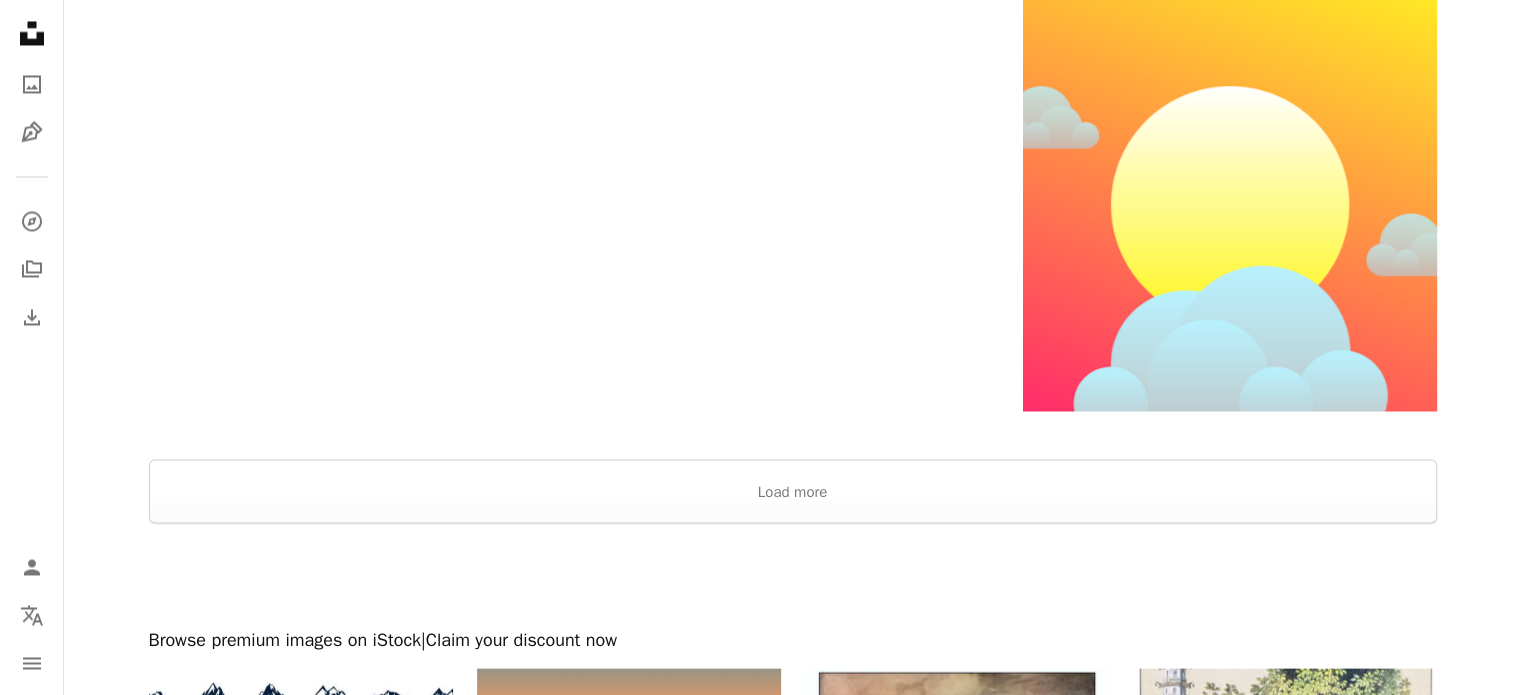 click on "iceland" at bounding box center (1292, -3198) 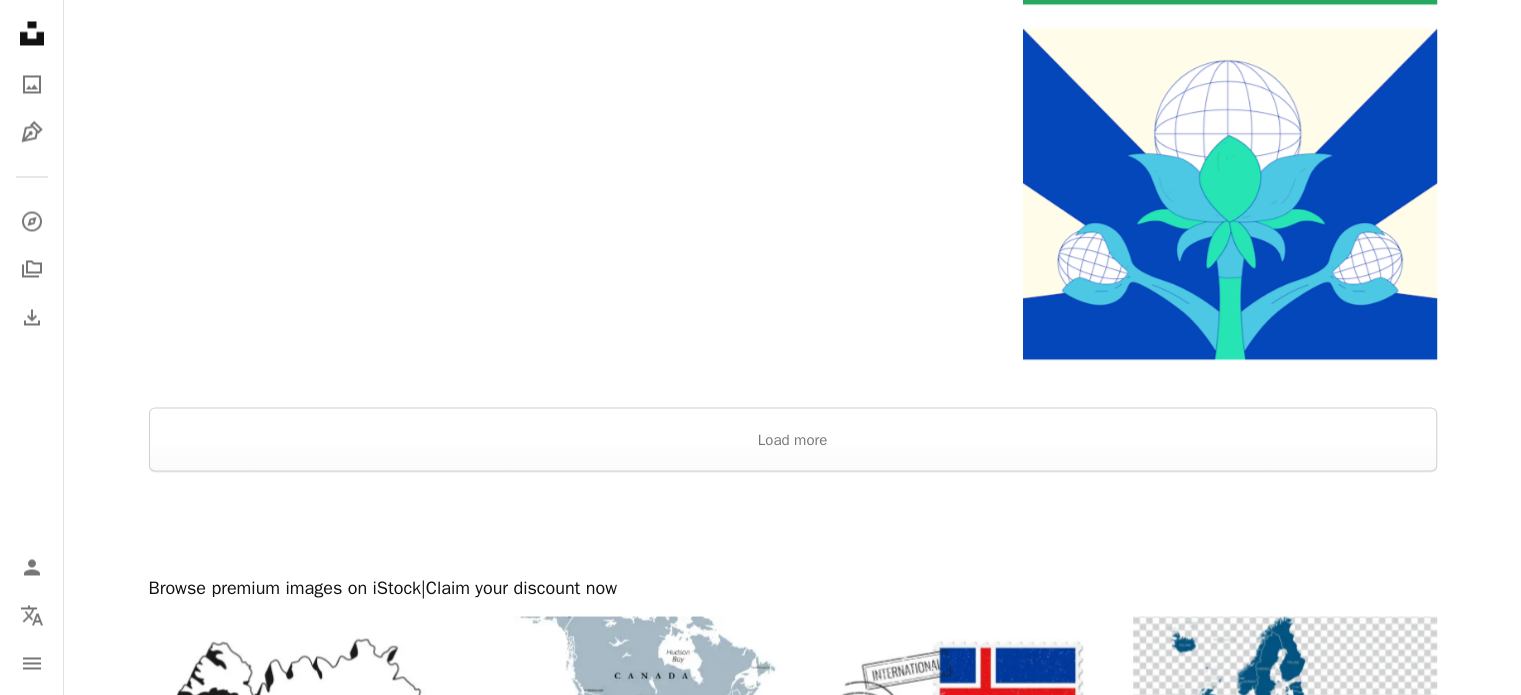 scroll, scrollTop: 0, scrollLeft: 0, axis: both 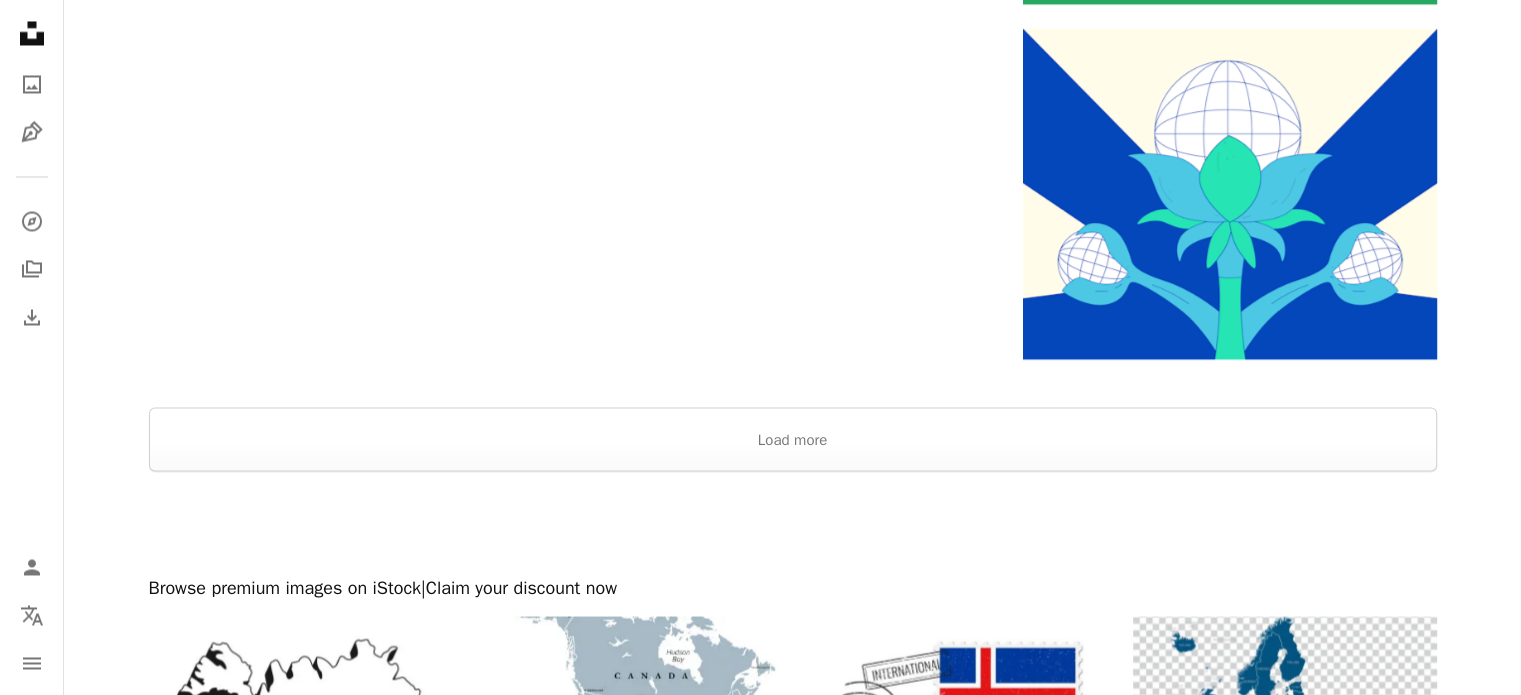 click on "mountain" at bounding box center (833, -3198) 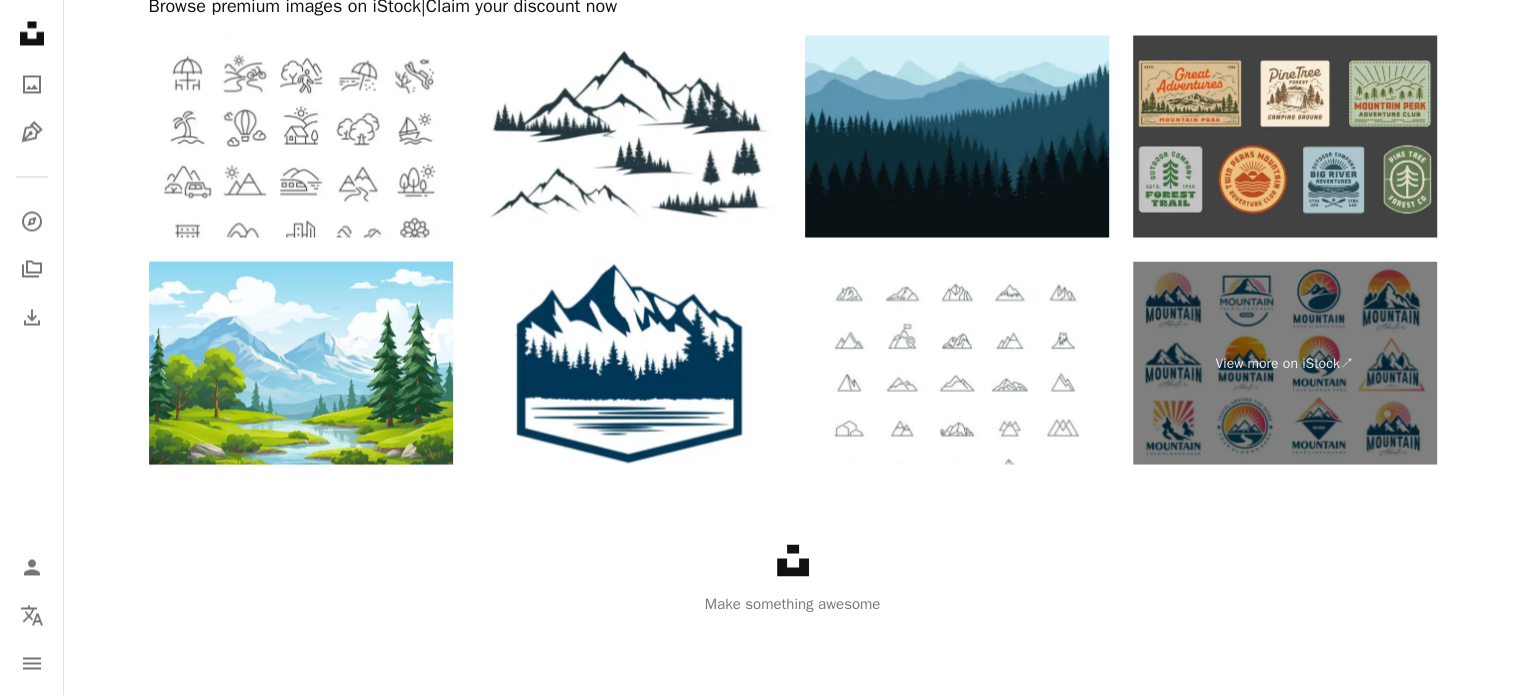 scroll, scrollTop: 500, scrollLeft: 0, axis: vertical 